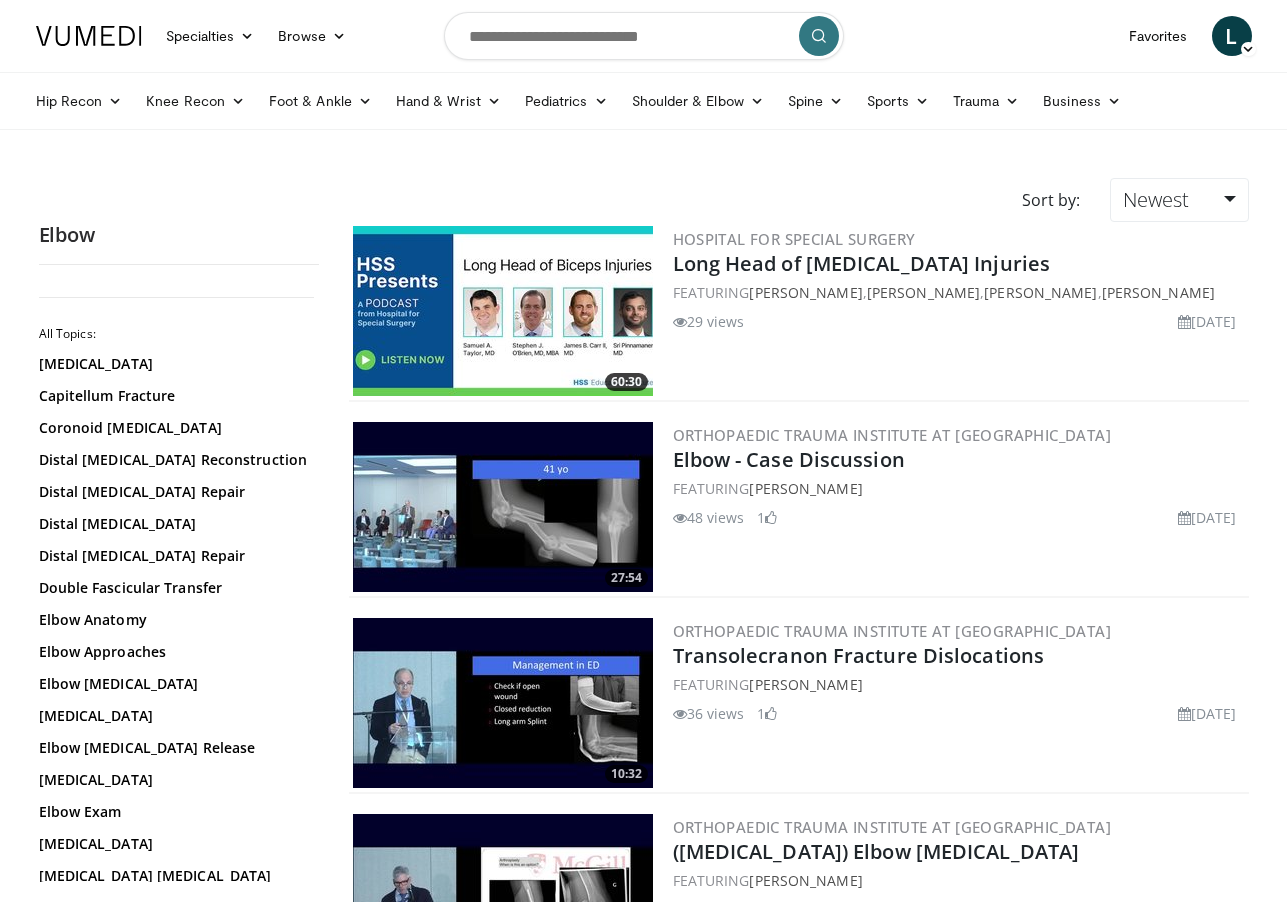 scroll, scrollTop: 0, scrollLeft: 0, axis: both 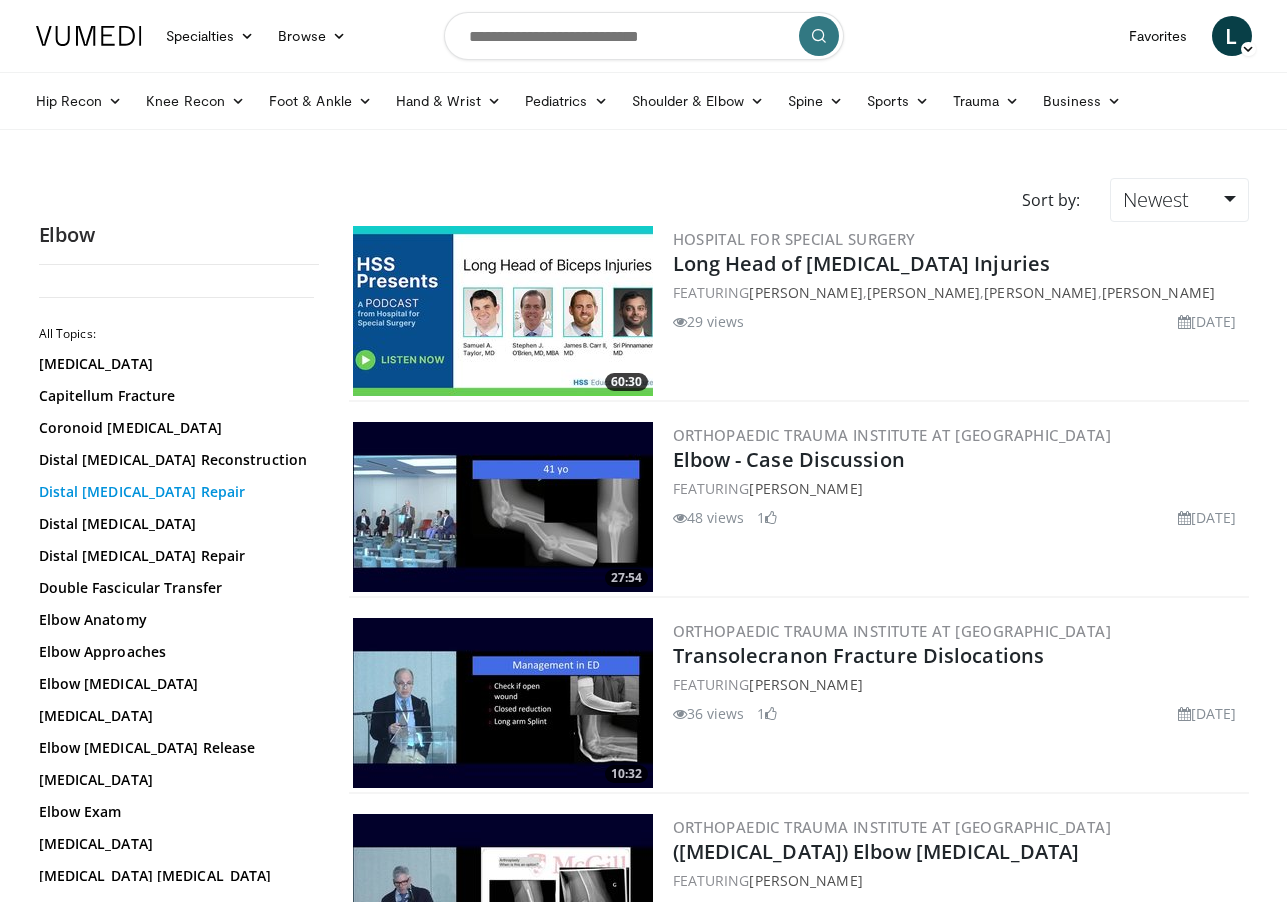 click on "Distal [MEDICAL_DATA] Repair" at bounding box center (174, 492) 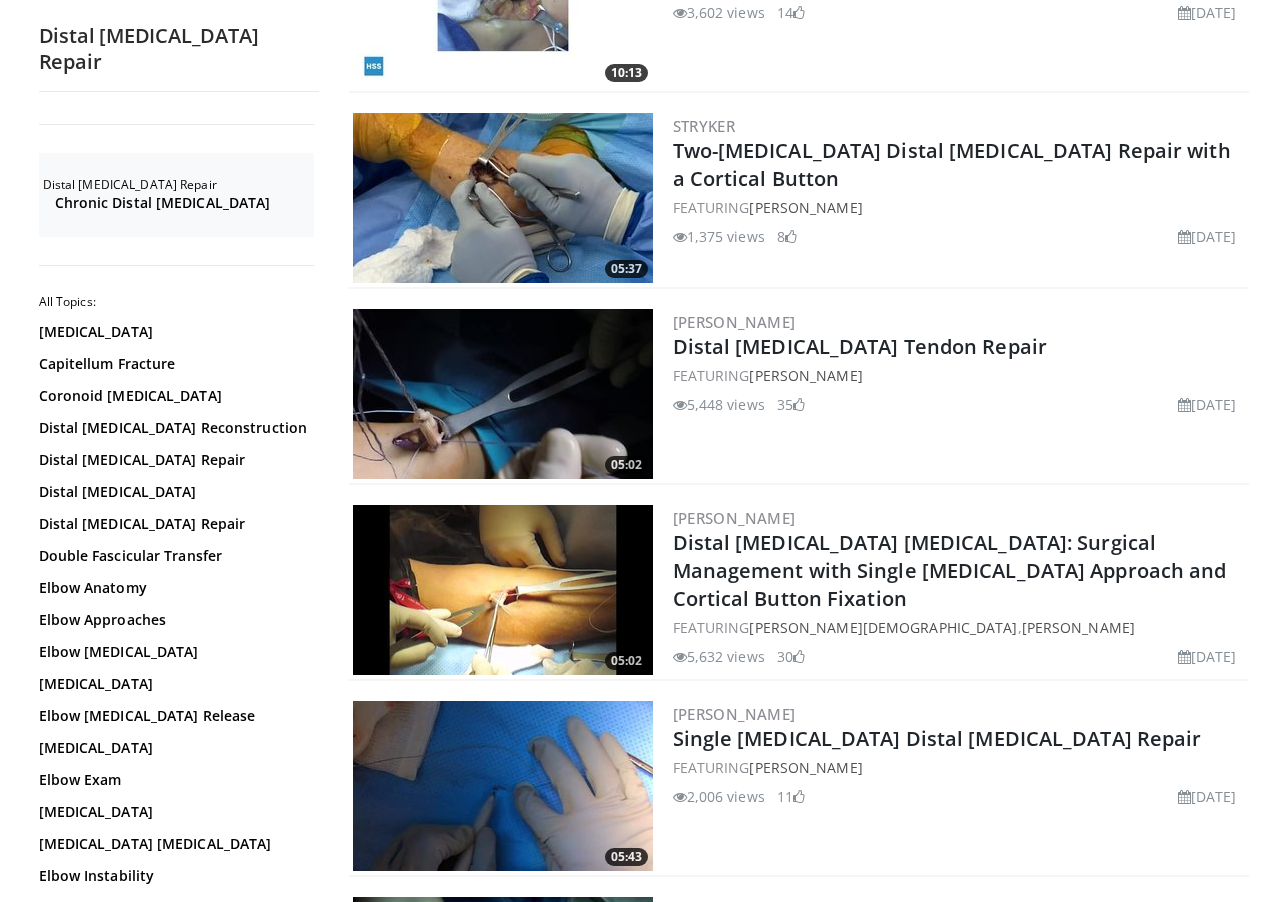 scroll, scrollTop: 4062, scrollLeft: 0, axis: vertical 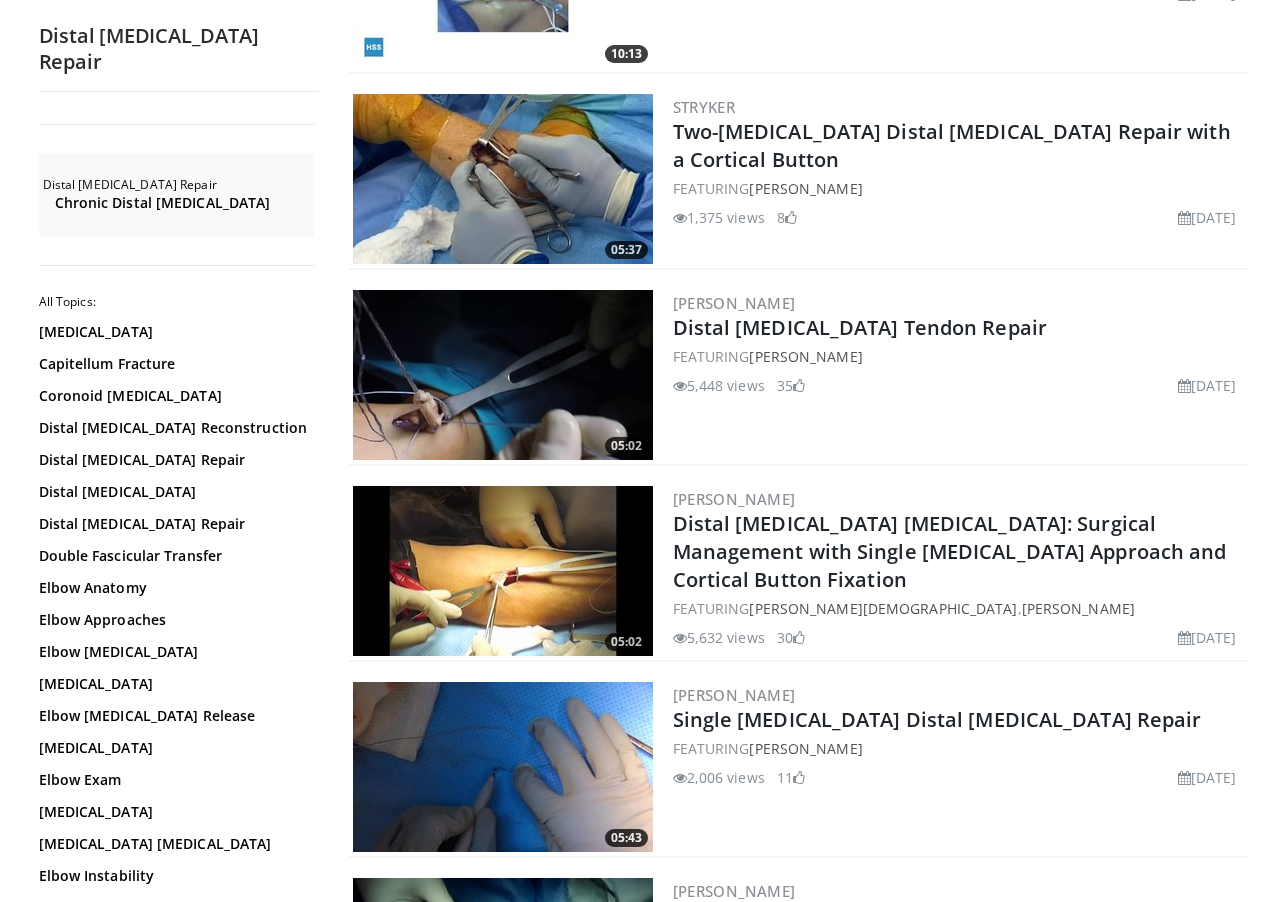 click at bounding box center (503, 571) 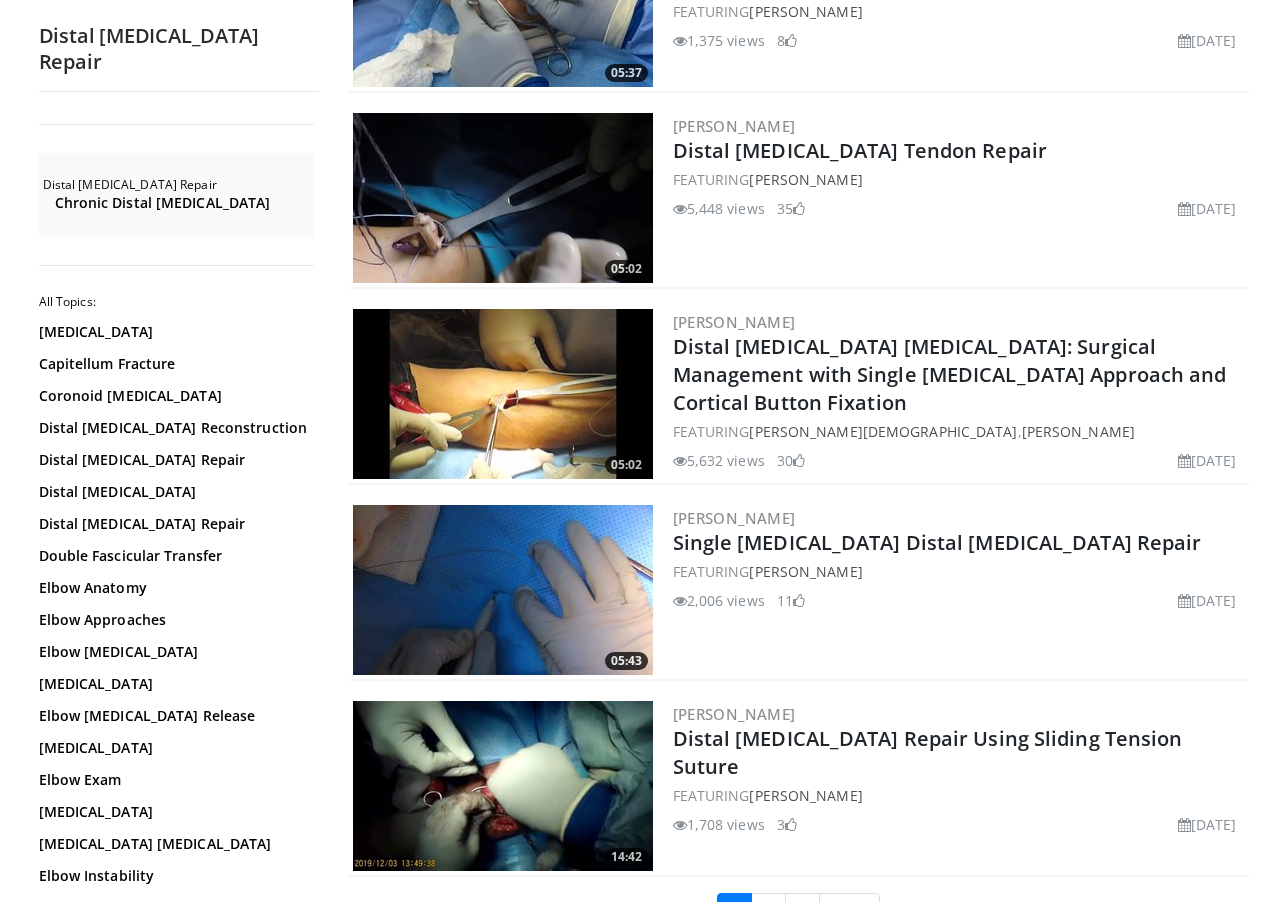 click at bounding box center [503, 590] 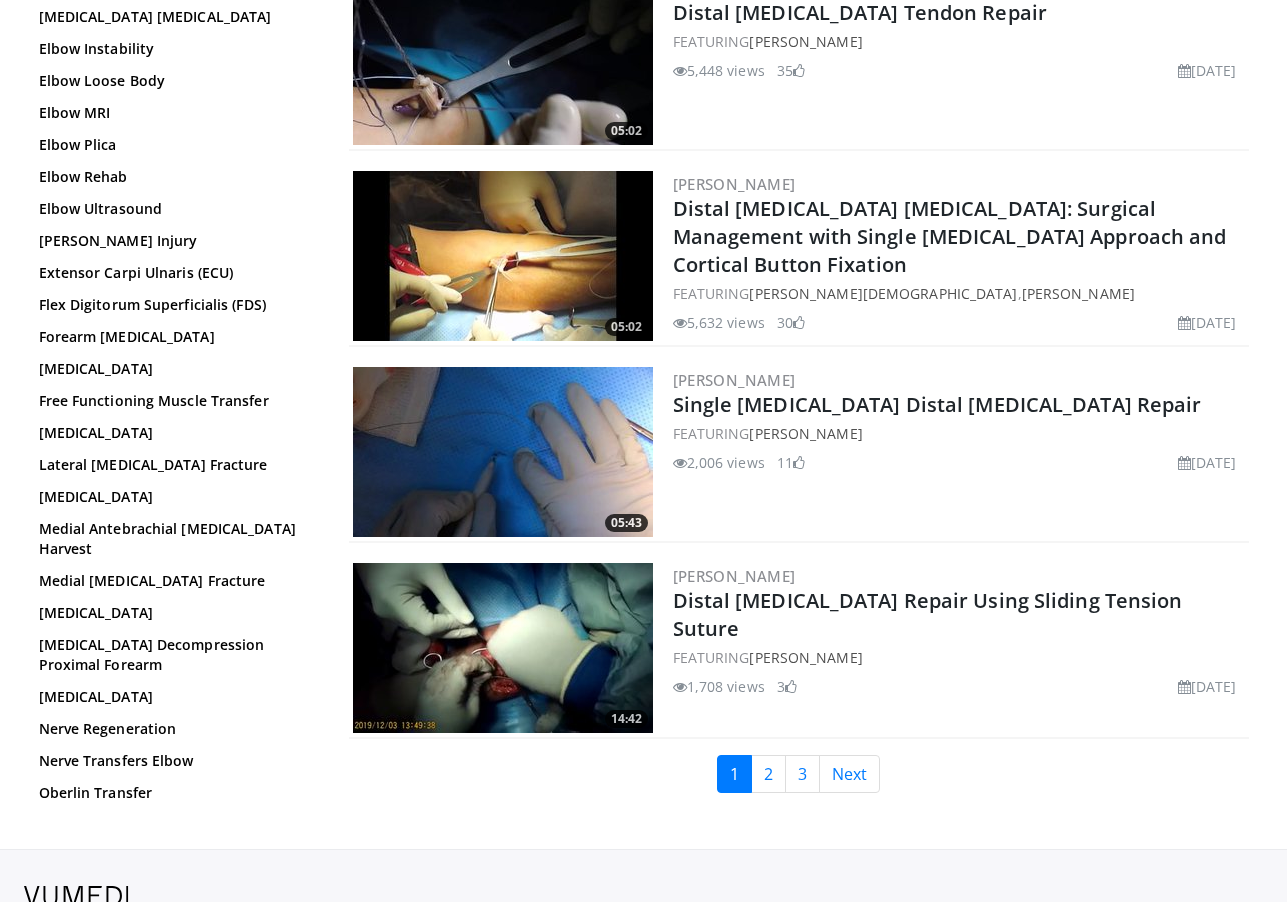 scroll, scrollTop: 4482, scrollLeft: 0, axis: vertical 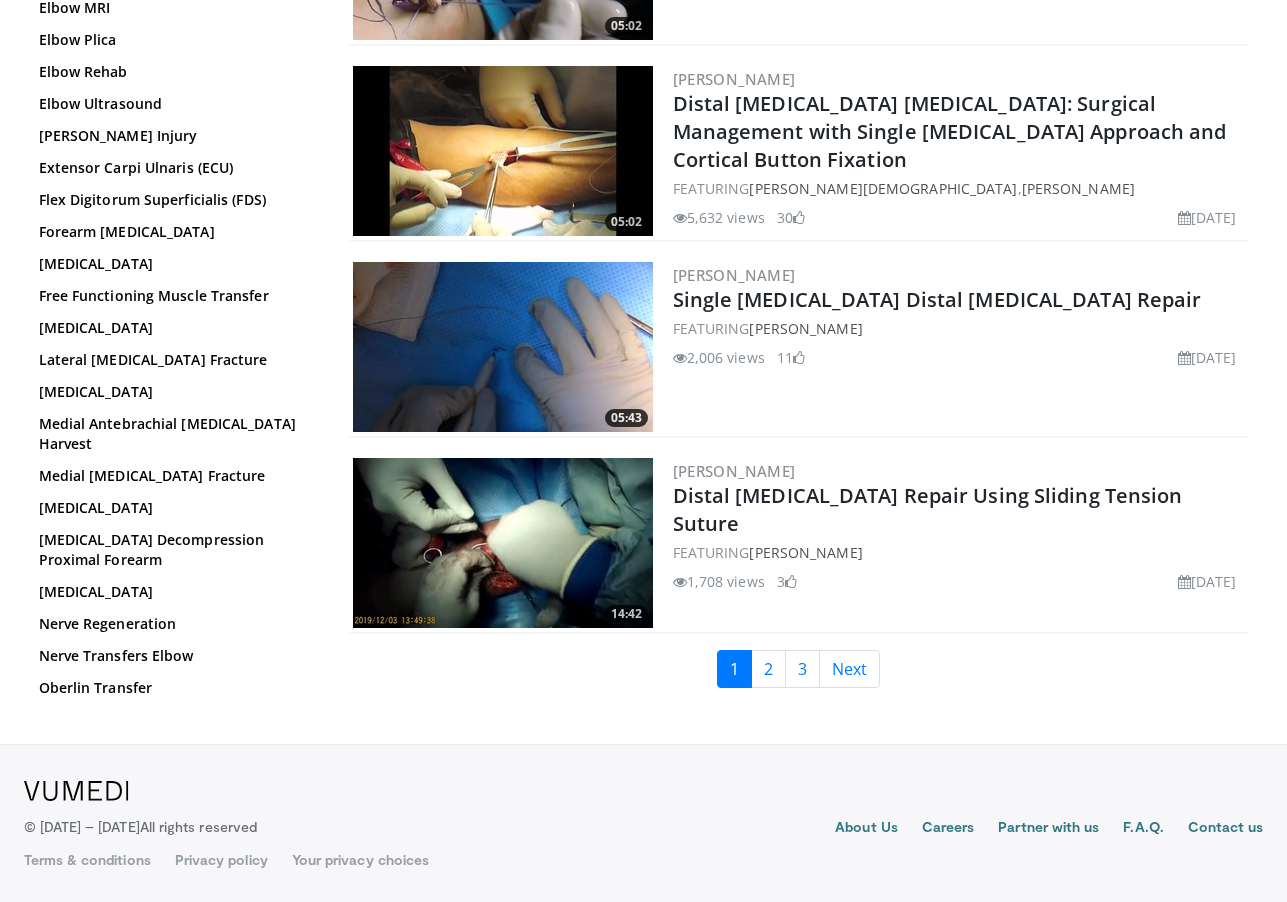 click at bounding box center (503, 543) 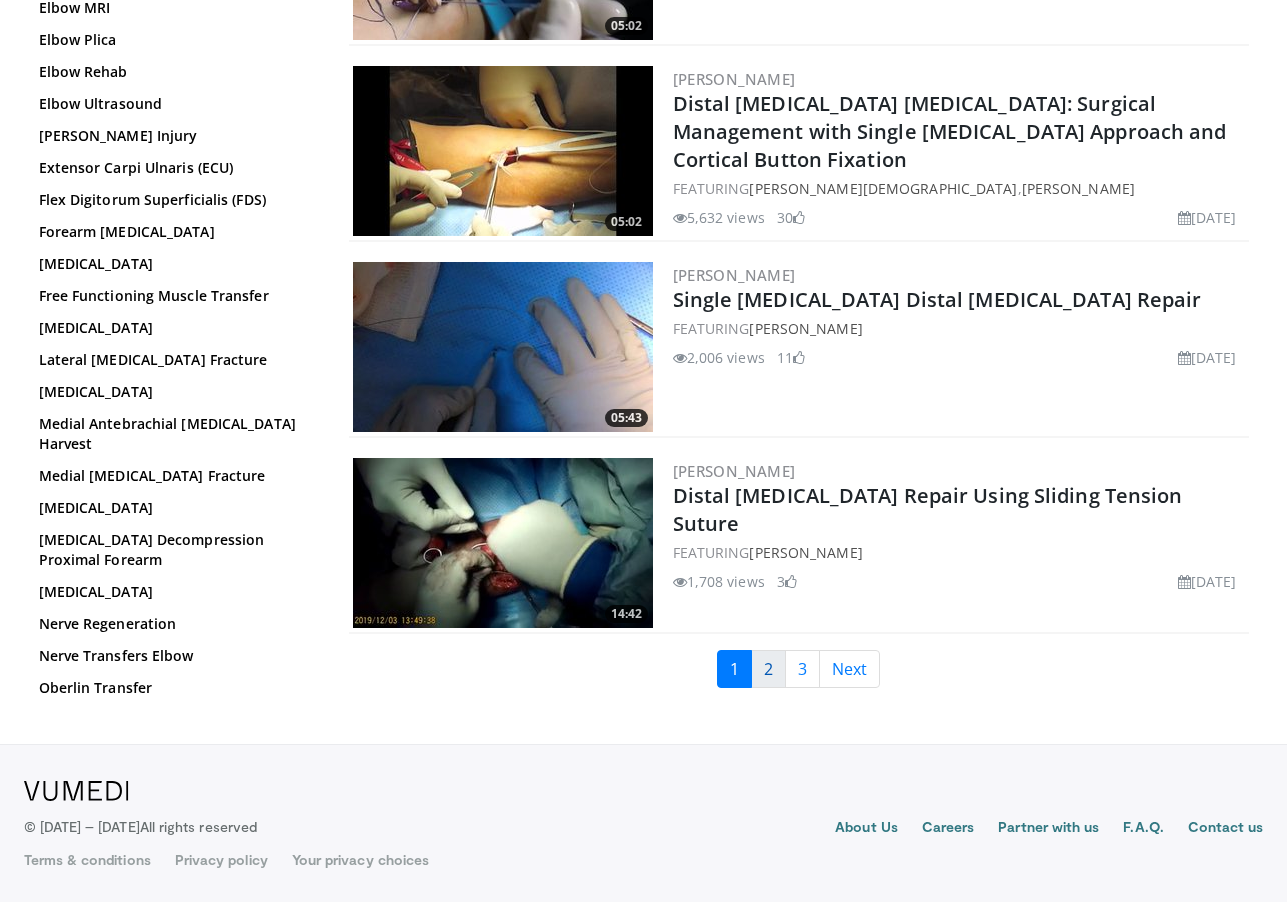 click on "2" at bounding box center (768, 669) 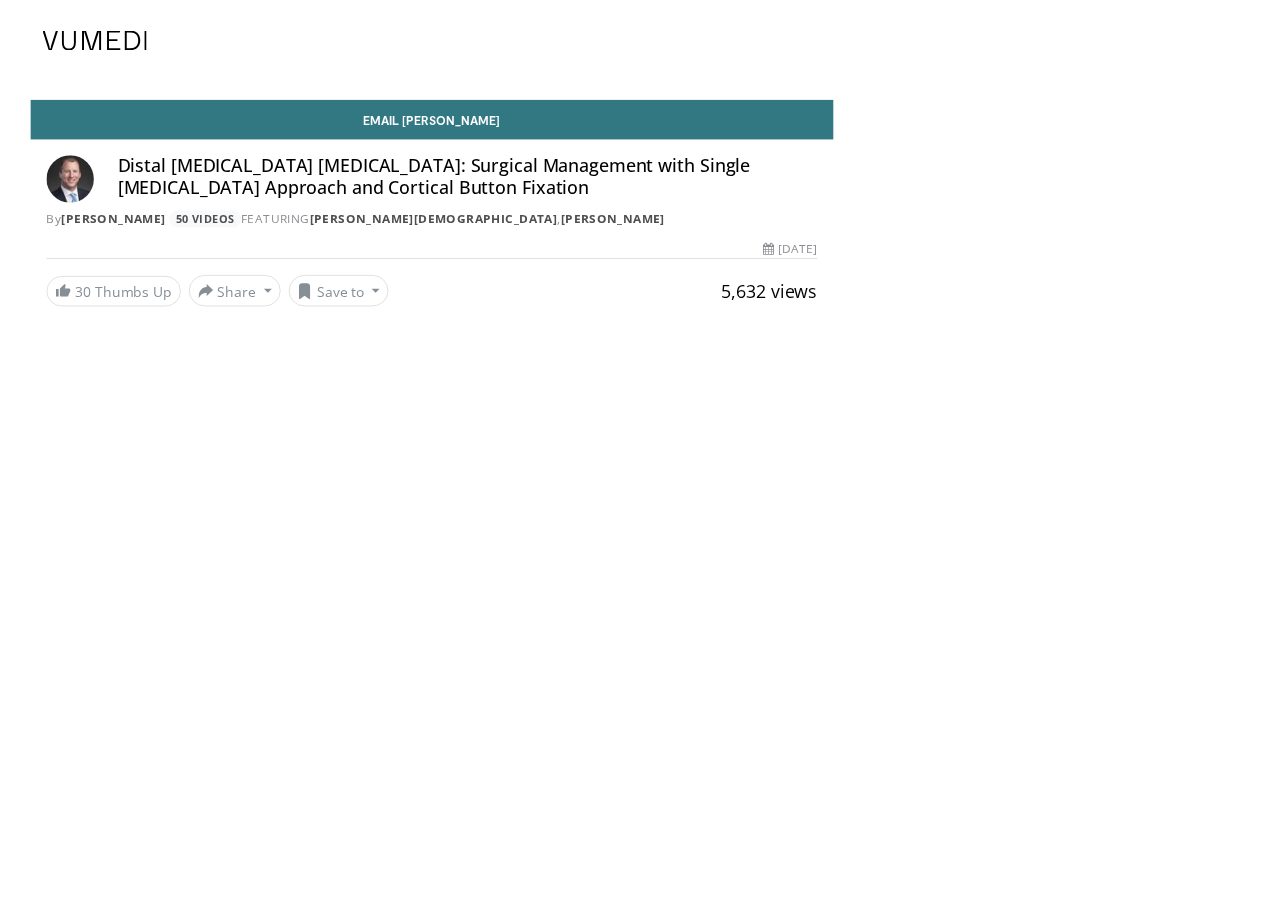 scroll, scrollTop: 0, scrollLeft: 0, axis: both 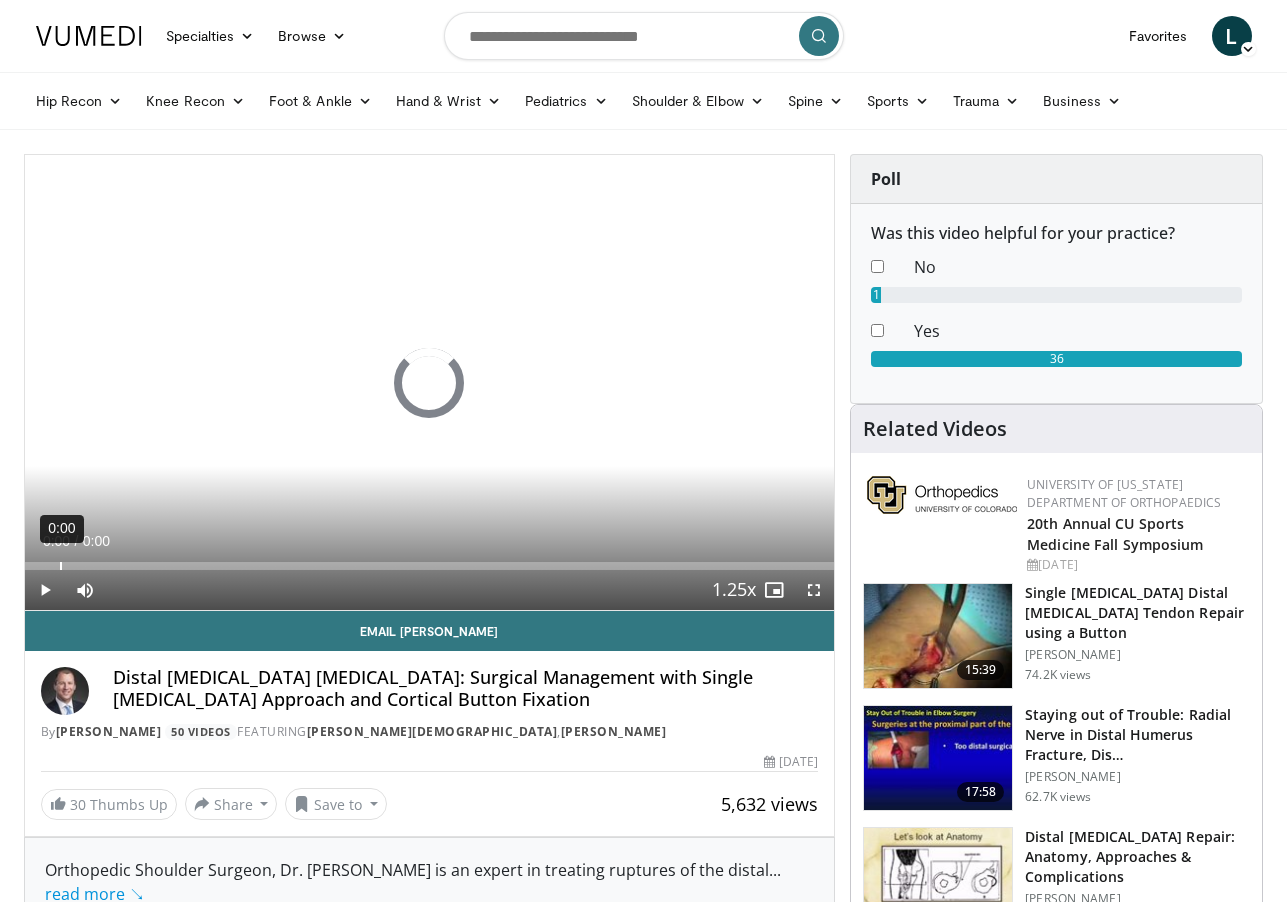 click on "0:00" at bounding box center [61, 566] 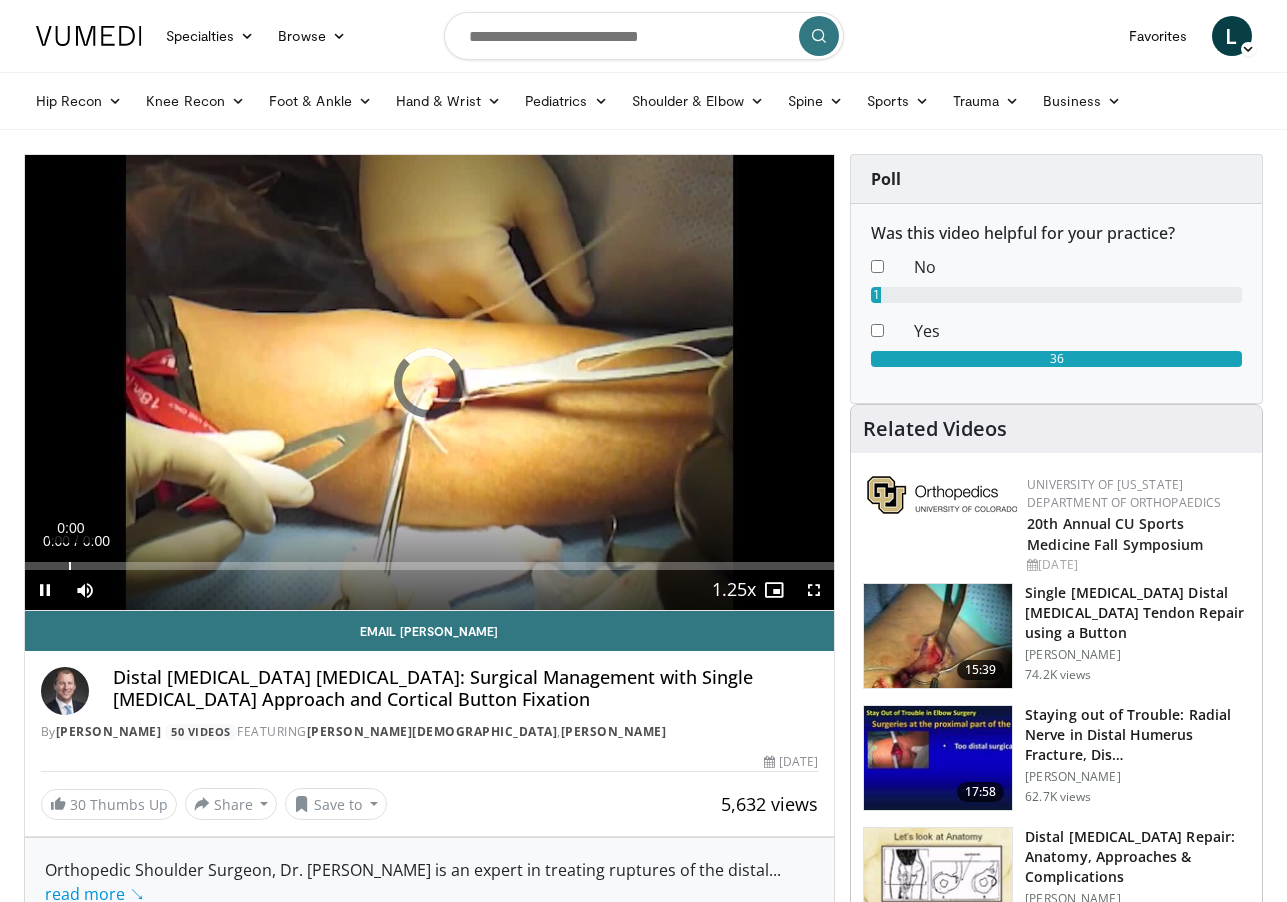 click on "0:00" at bounding box center (70, 566) 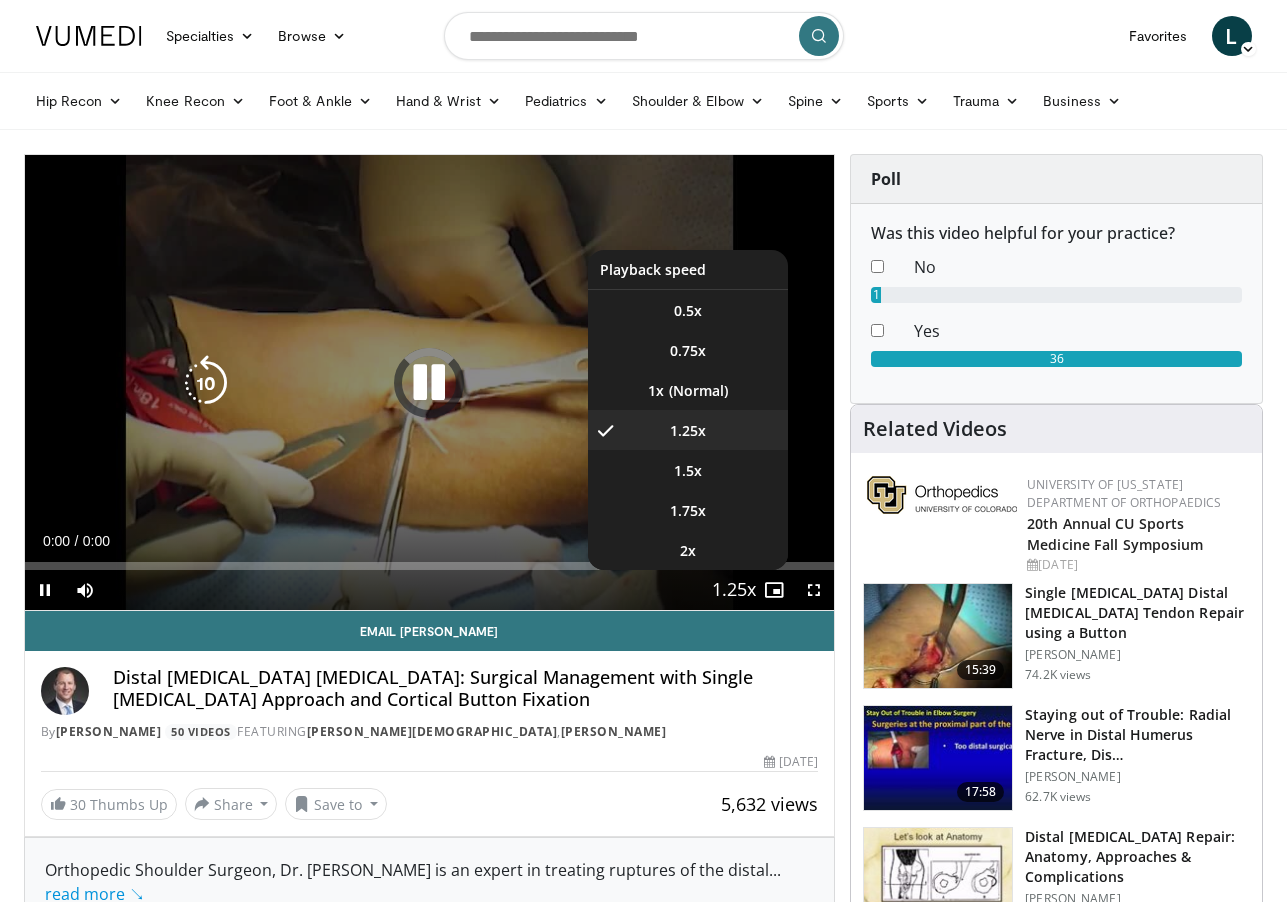 drag, startPoint x: 716, startPoint y: 596, endPoint x: 734, endPoint y: 595, distance: 18.027756 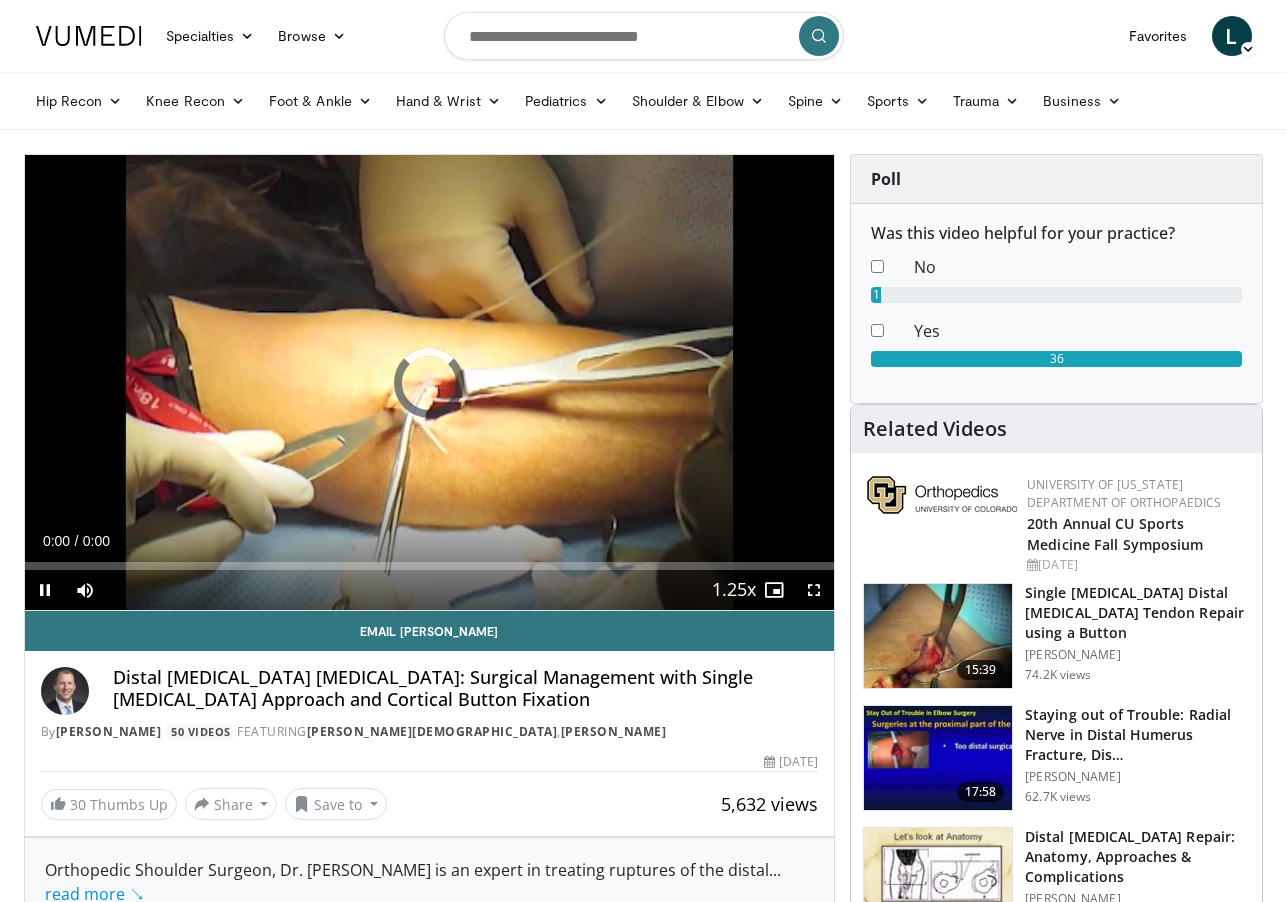 click at bounding box center [734, 591] 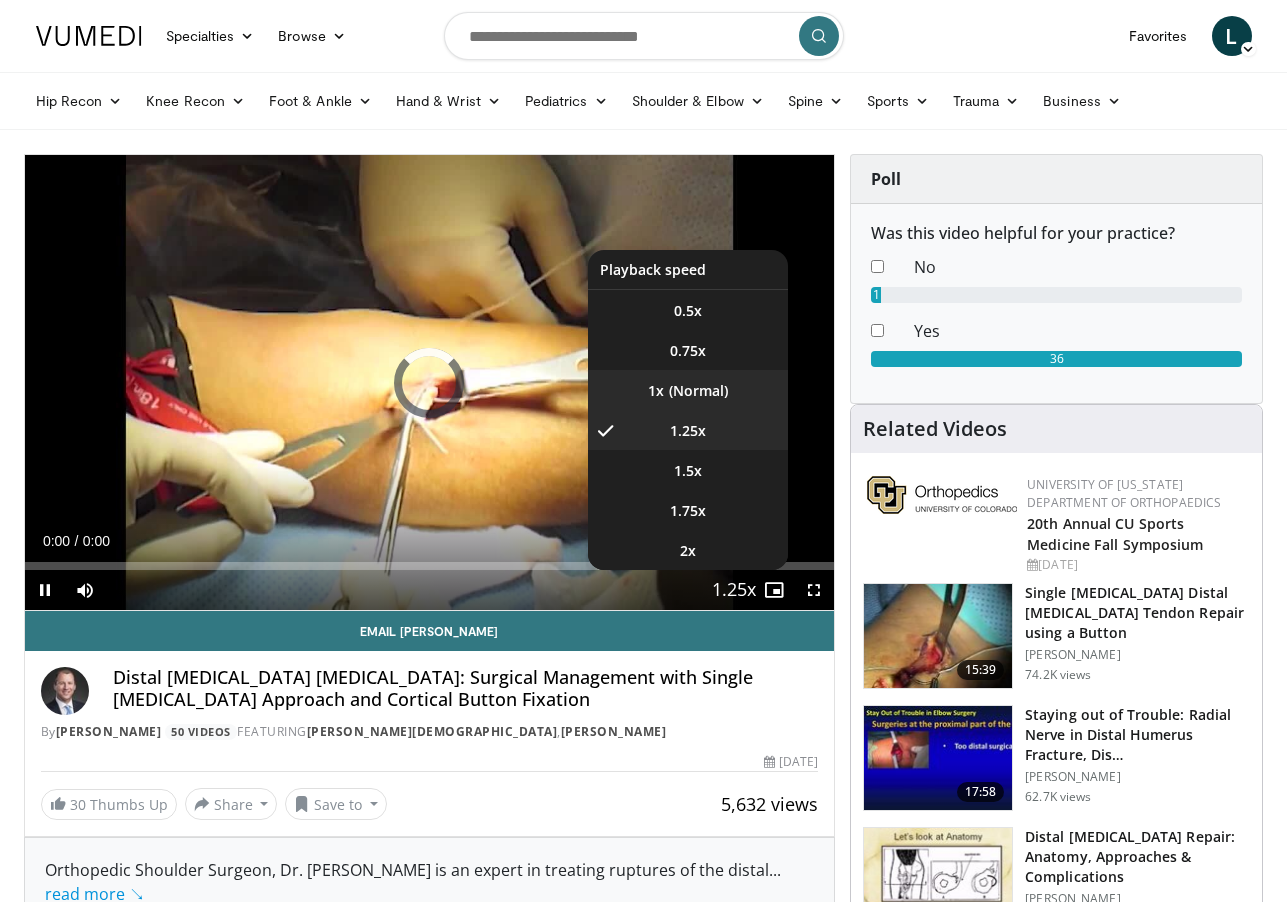 click on "1x" at bounding box center [688, 390] 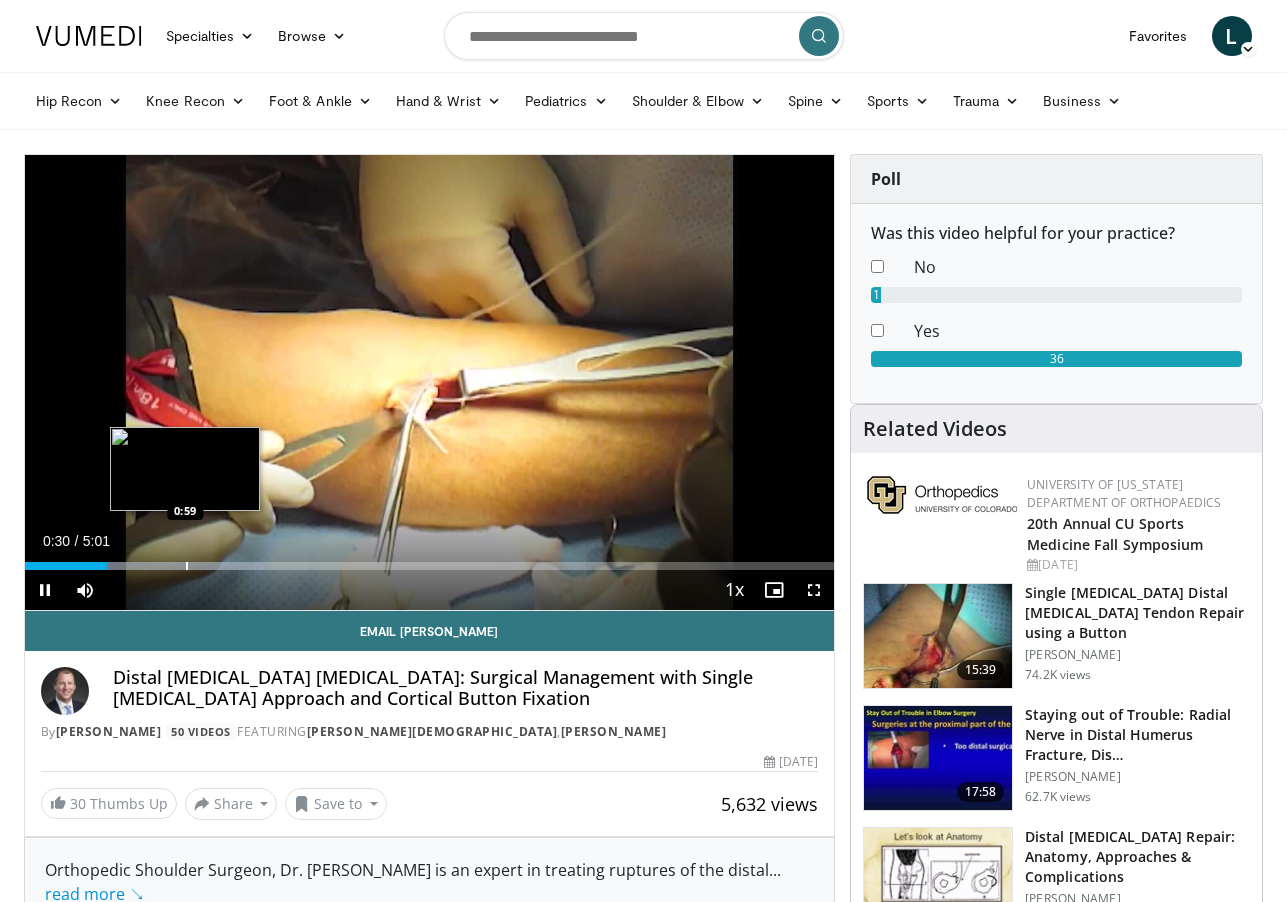 click at bounding box center [187, 566] 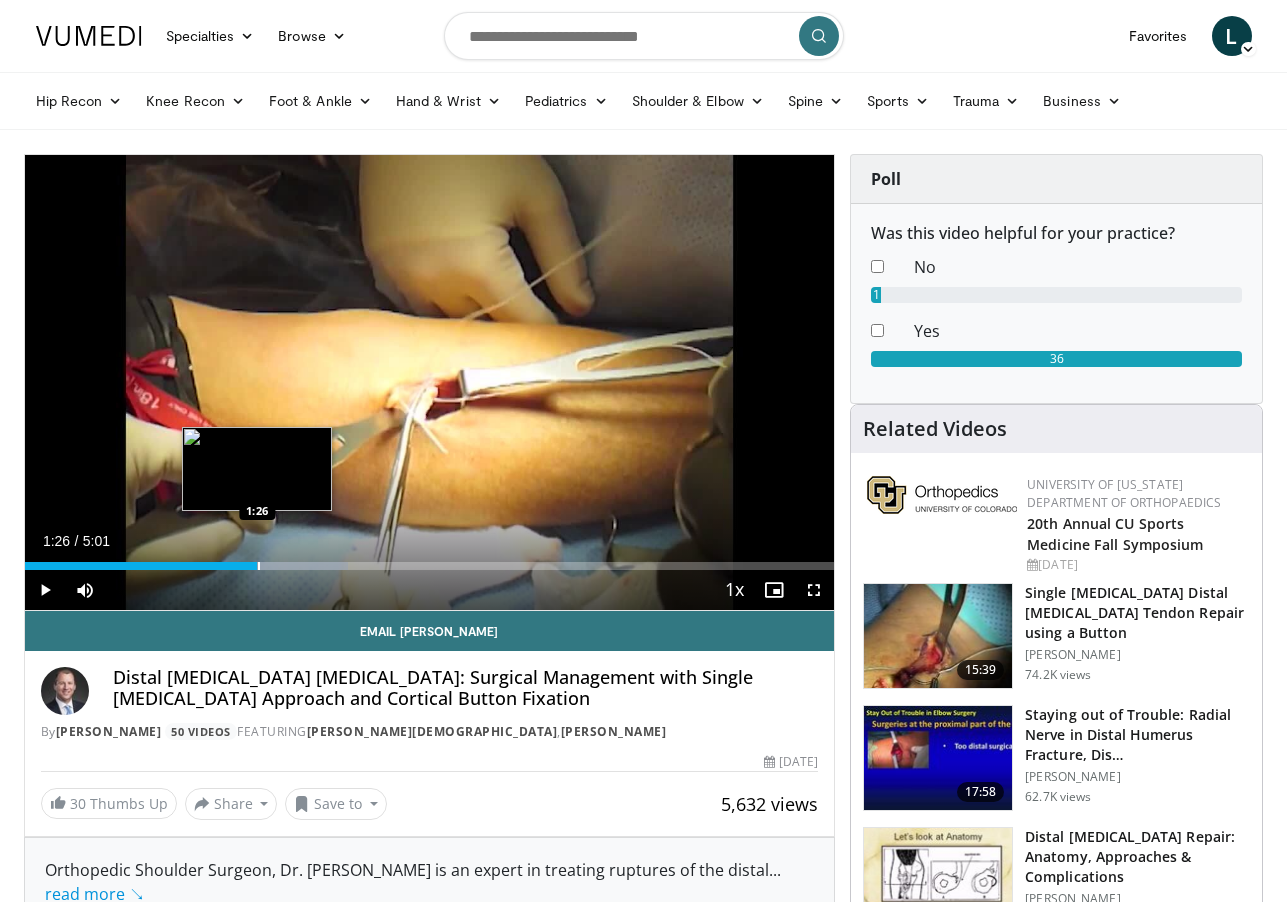 click on "Loaded :  39.90% 1:26 1:26" at bounding box center [430, 560] 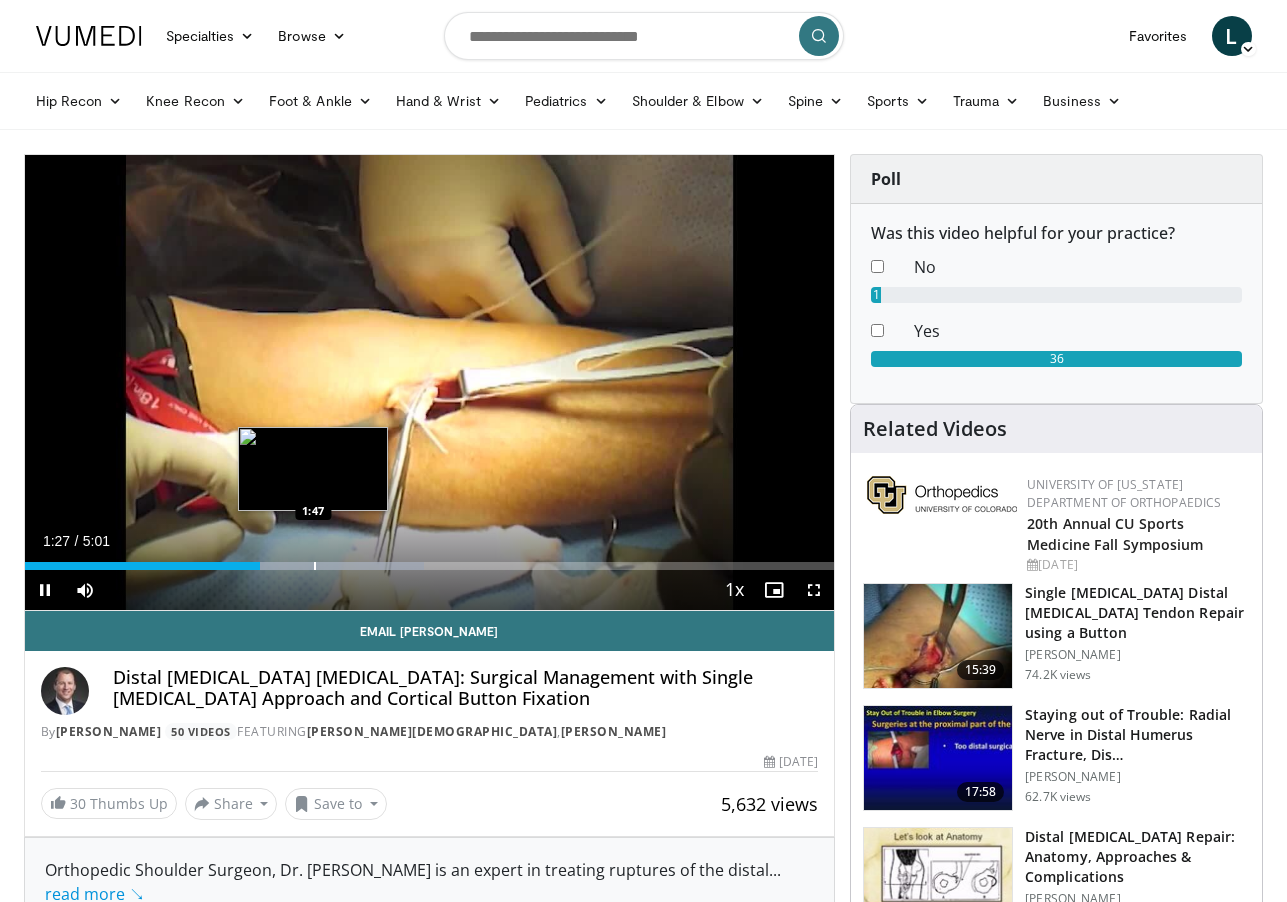 click on "Loaded :  49.40% 1:27 1:47" at bounding box center [430, 560] 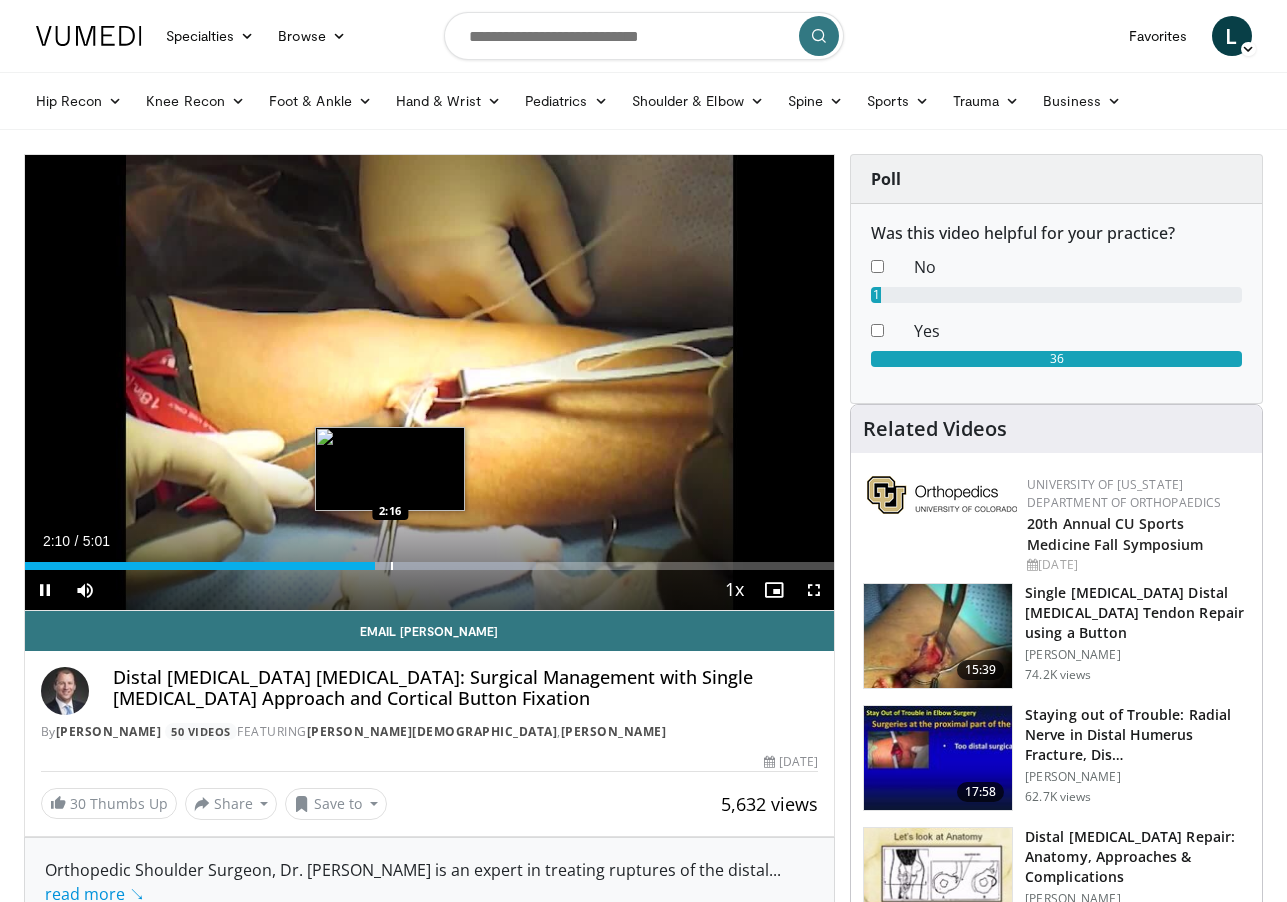 click on "Loaded :  63.17% 2:10 2:16" at bounding box center [430, 560] 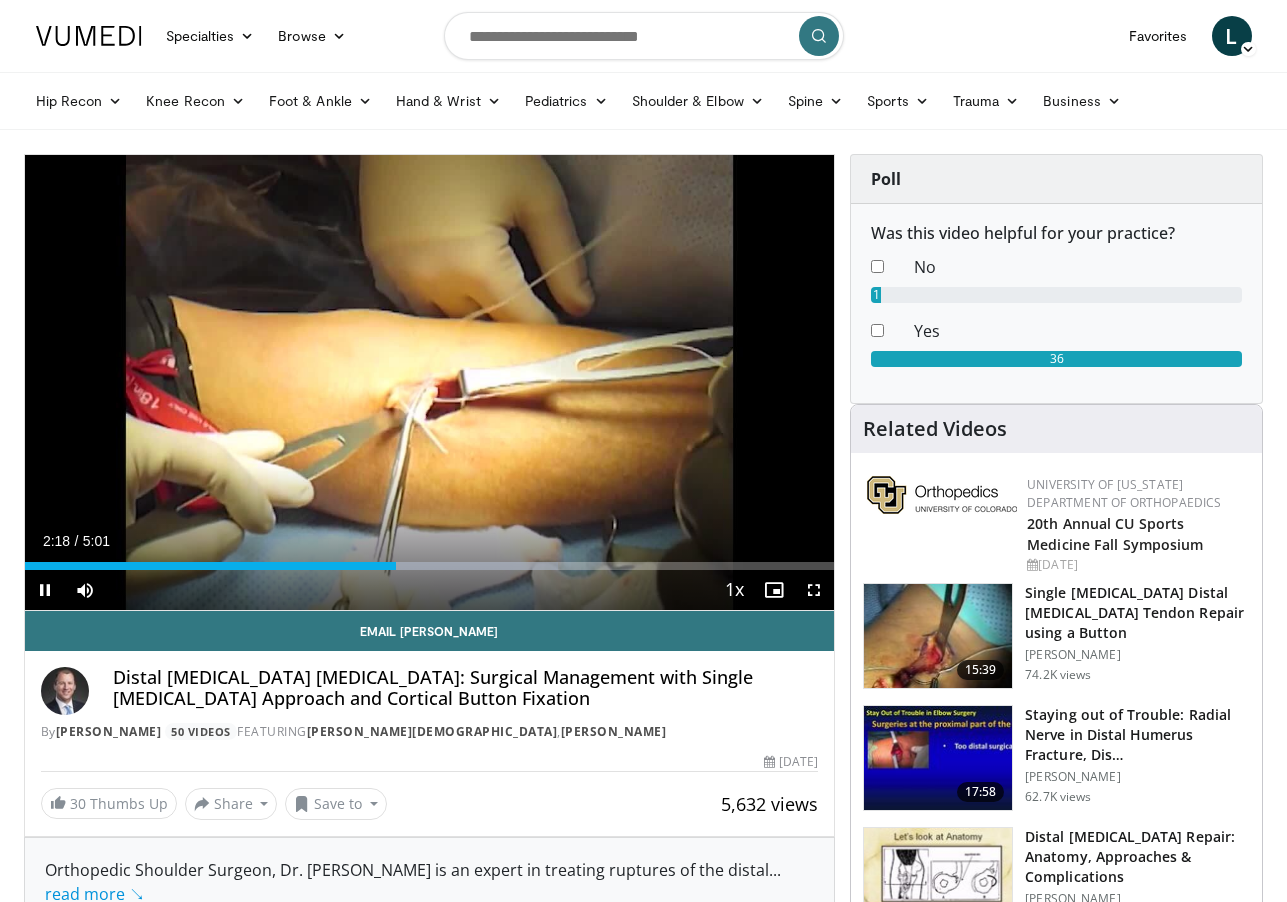 click on "Current Time  2:18 / Duration  5:01 Pause Skip Backward Skip Forward Mute Loaded :  65.88% 2:18 2:43 Stream Type  LIVE Seek to live, currently behind live LIVE   1x Playback Rate 0.5x 0.75x 1x , selected 1.25x 1.5x 1.75x 2x Chapters Chapters Descriptions descriptions off , selected Captions captions settings , opens captions settings dialog captions off , selected Audio Track en (Main) , selected Fullscreen Enable picture-in-picture mode" at bounding box center [430, 590] 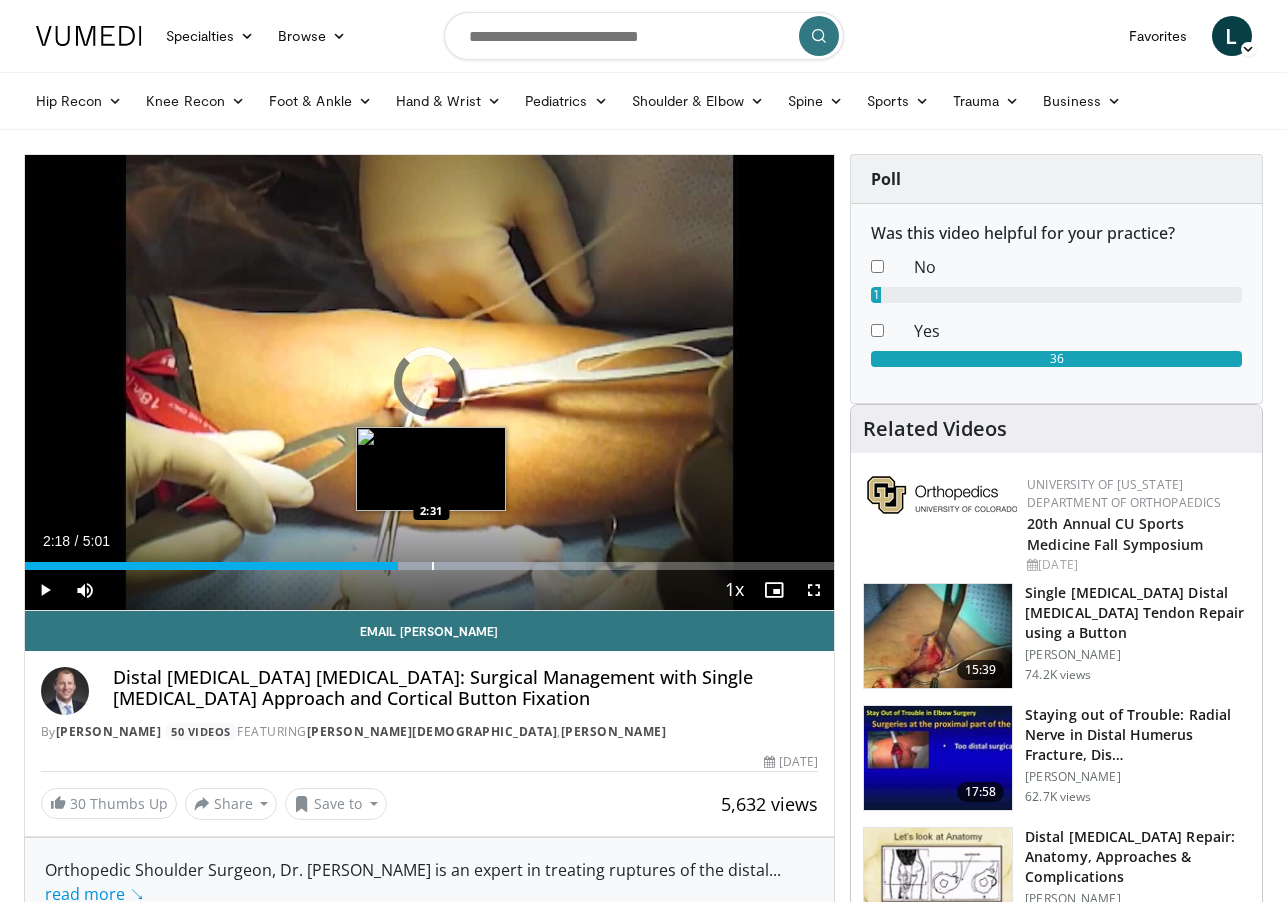 click at bounding box center [433, 566] 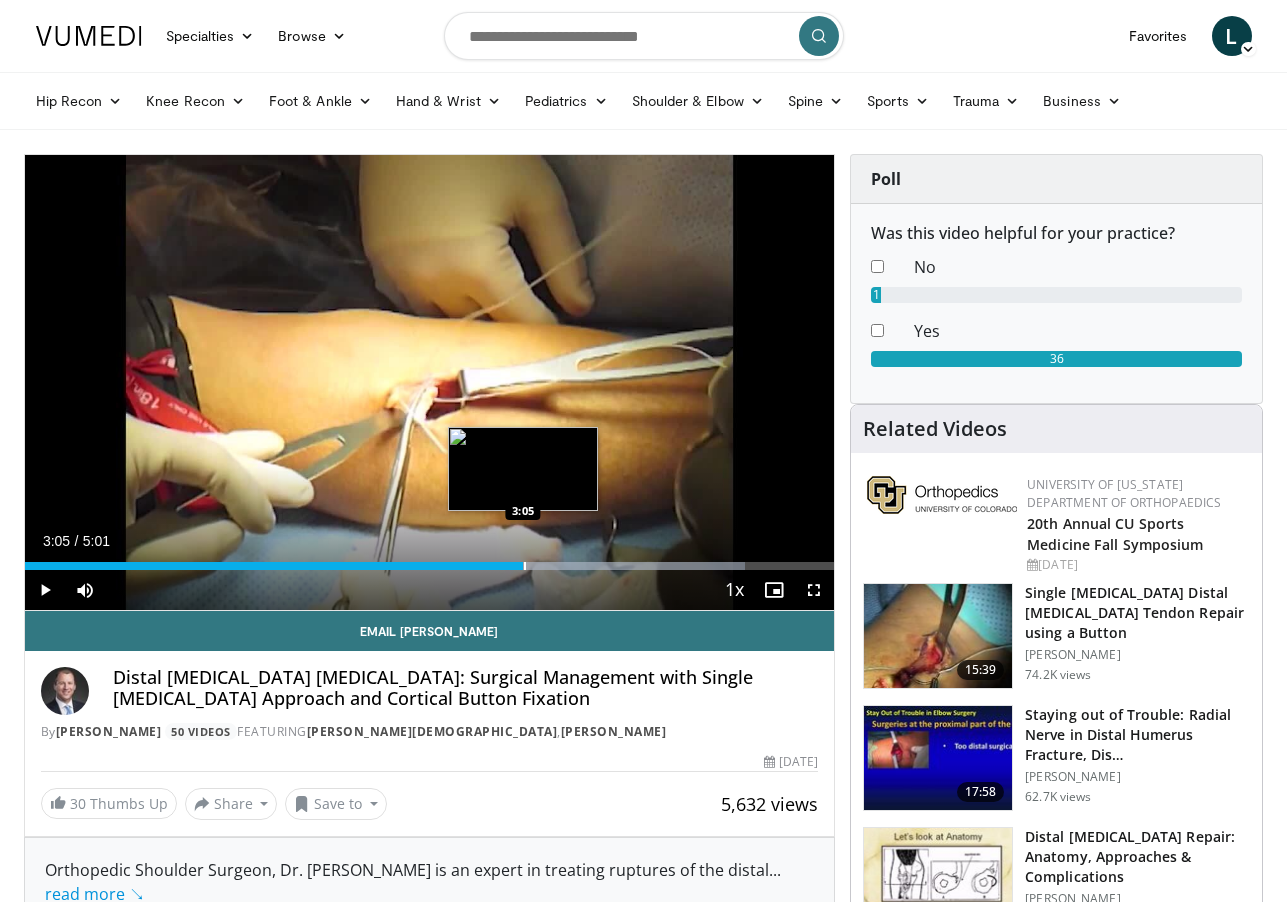 click at bounding box center [525, 566] 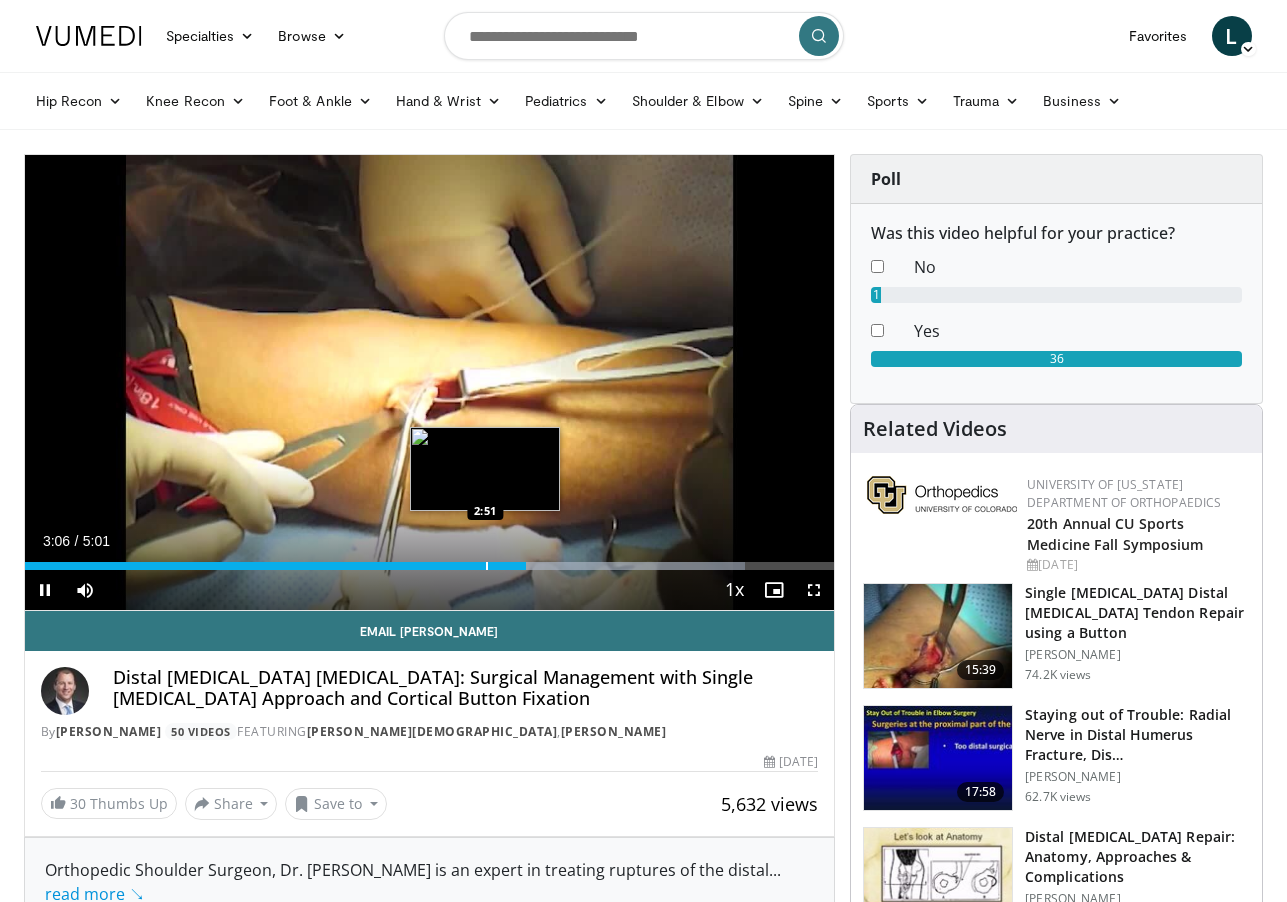 click at bounding box center [487, 566] 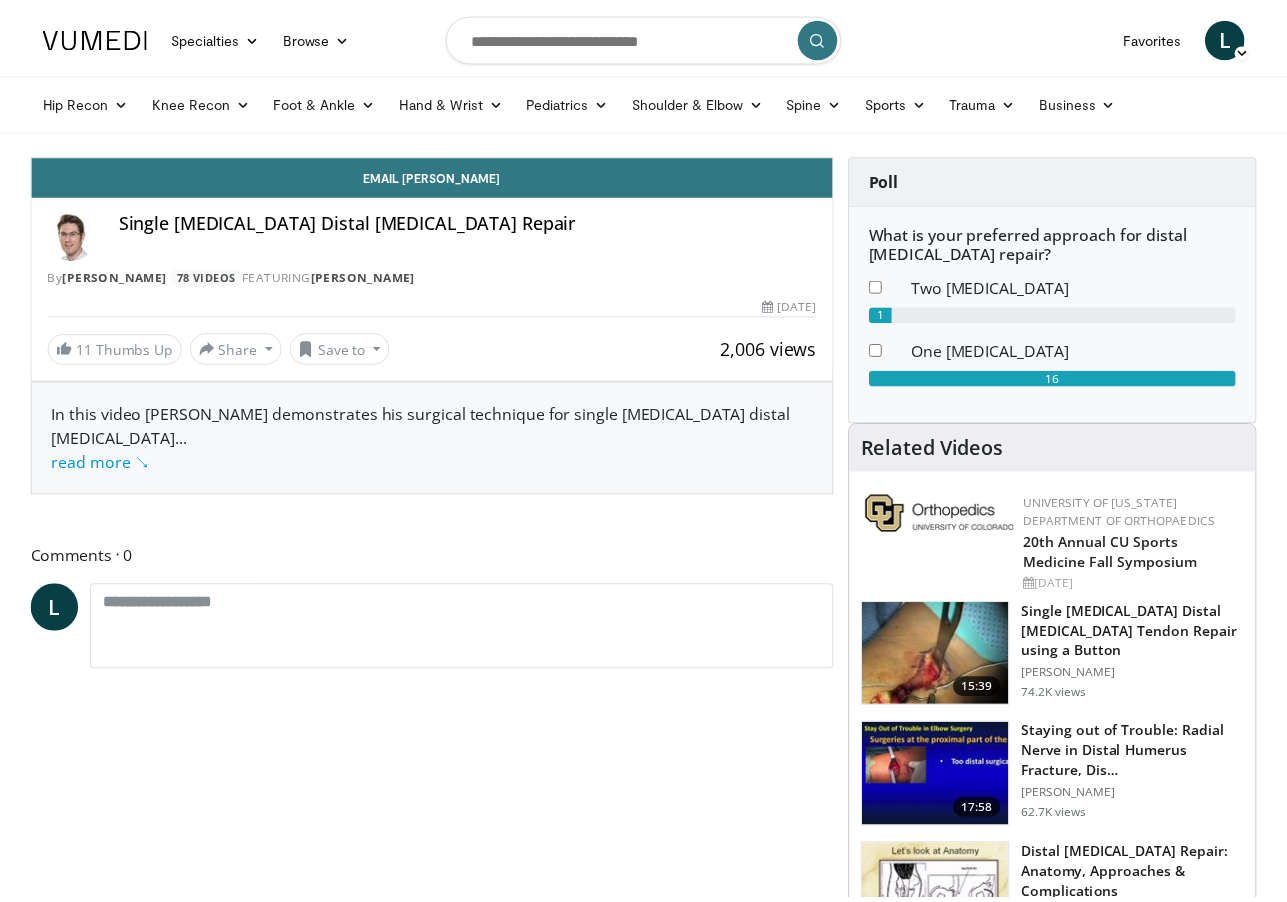scroll, scrollTop: 0, scrollLeft: 0, axis: both 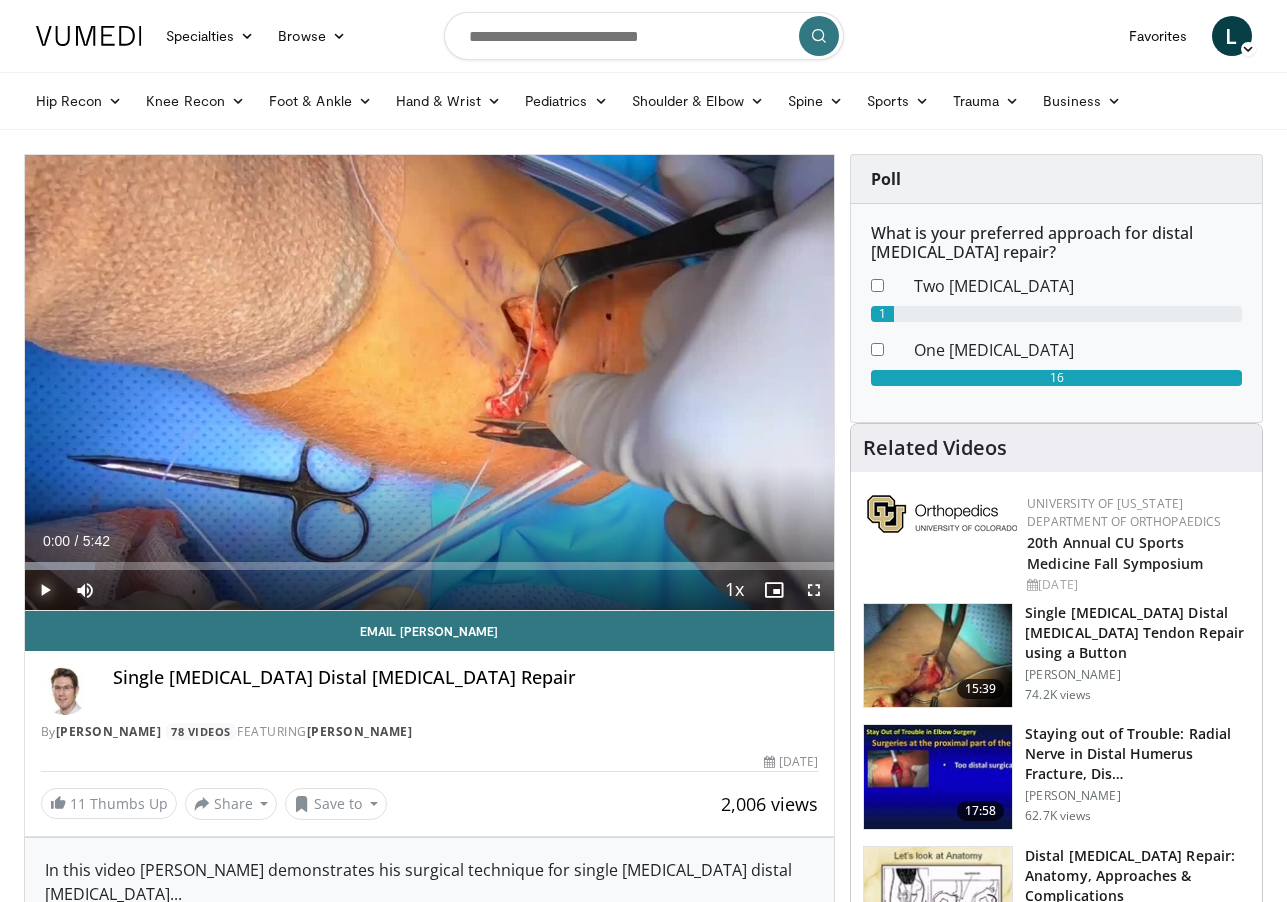 click at bounding box center (45, 590) 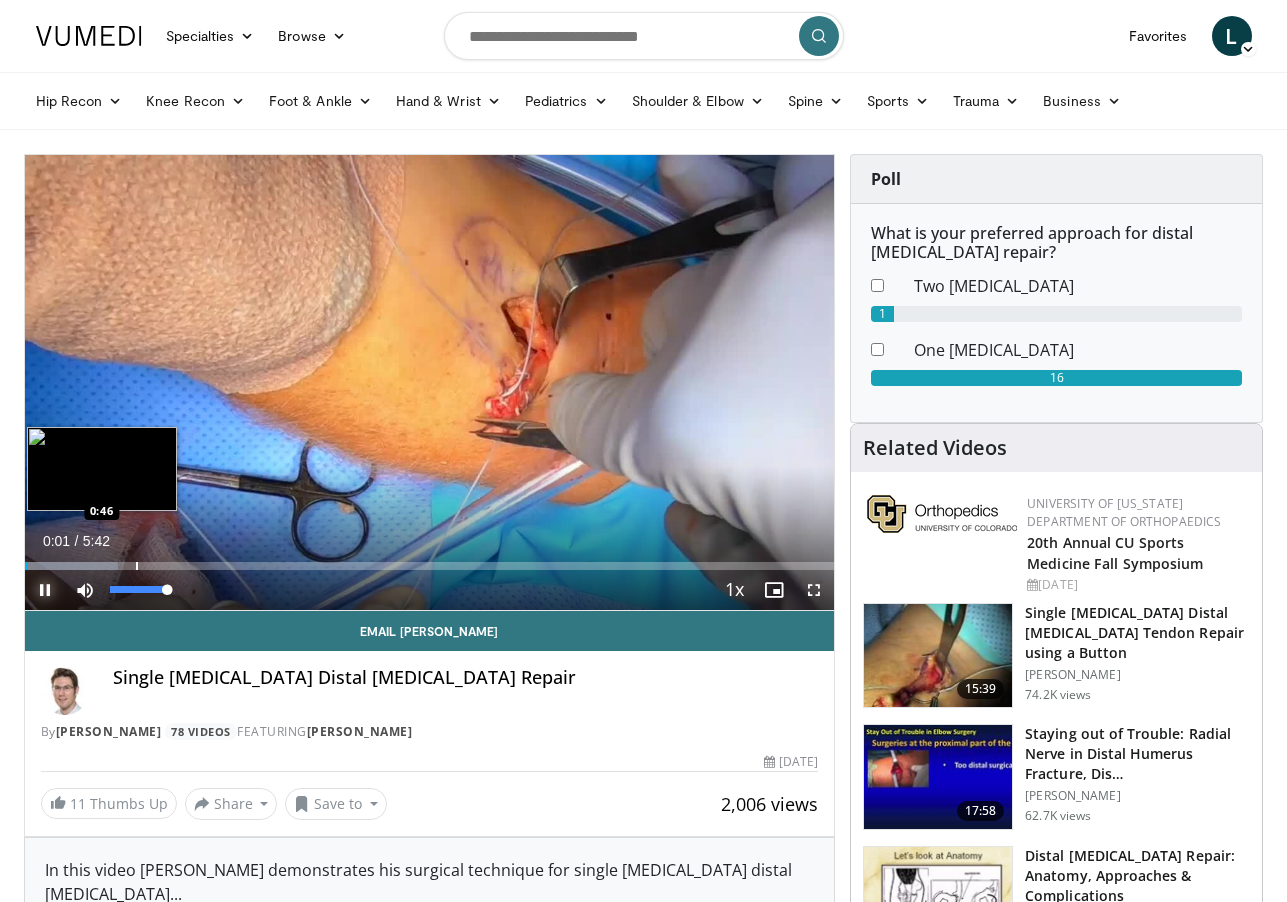 click at bounding box center (137, 566) 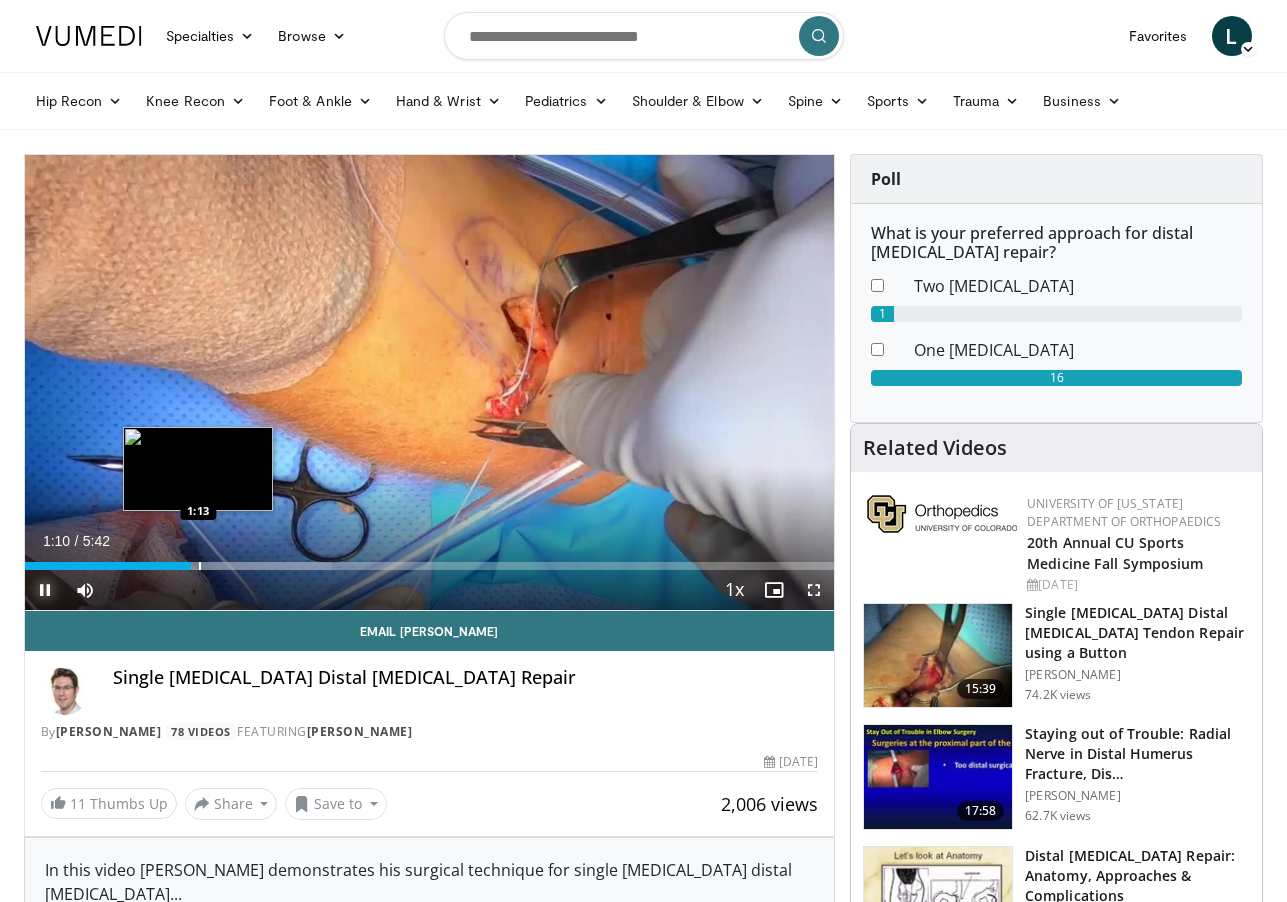 click at bounding box center (200, 566) 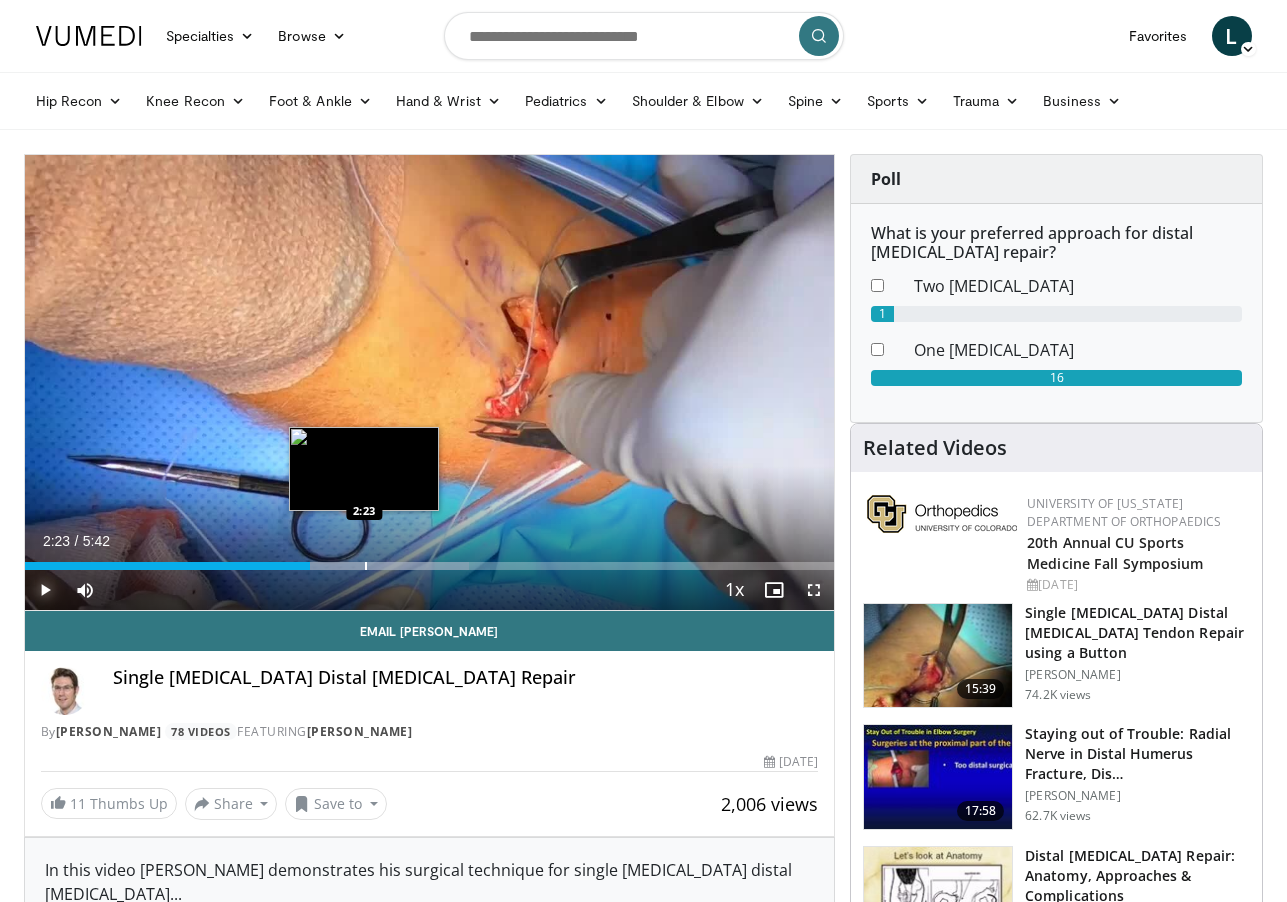 click at bounding box center [366, 566] 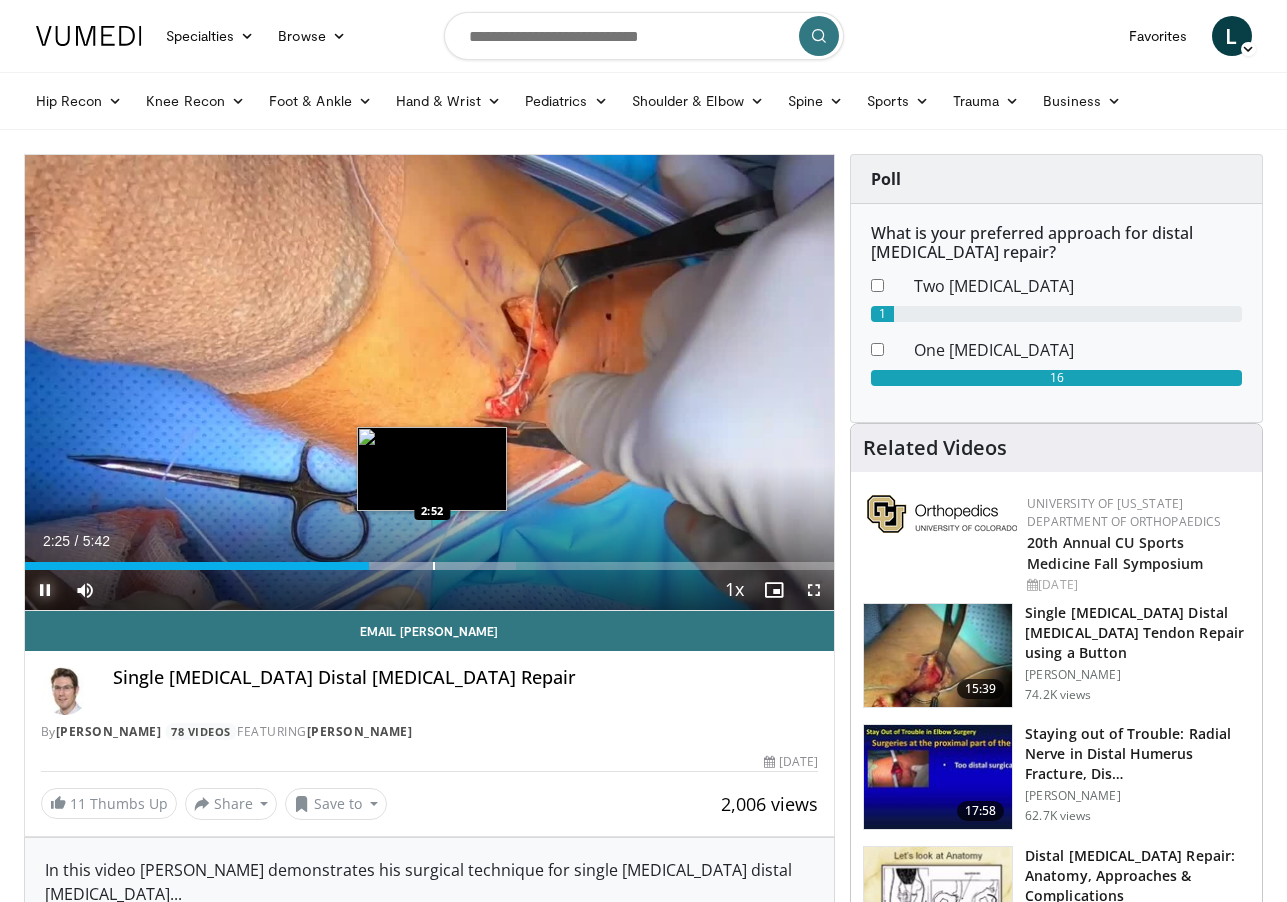click on "Loaded :  60.75% 2:25 2:52" at bounding box center (430, 560) 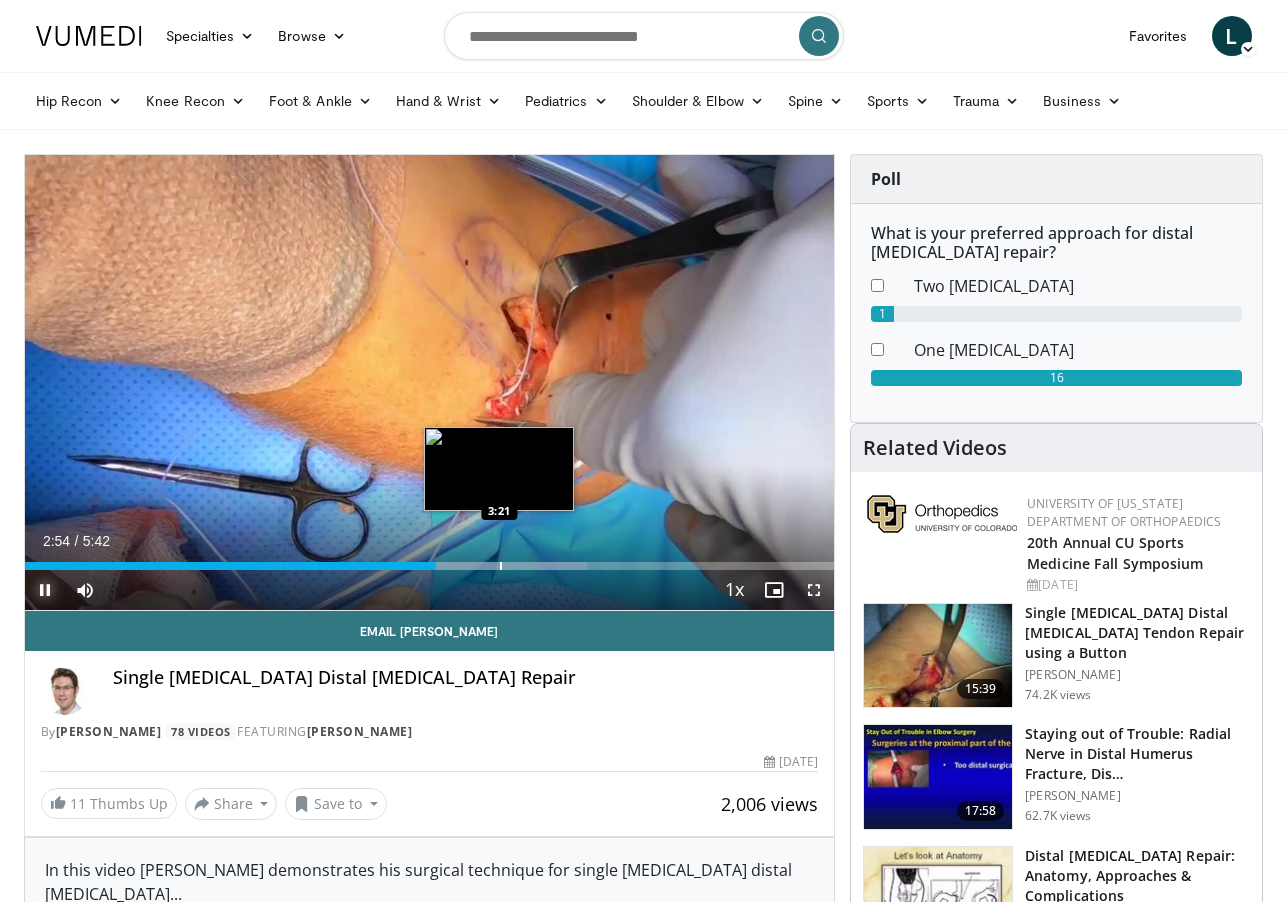 click on "Loaded :  69.43% 2:54 3:21" at bounding box center [430, 560] 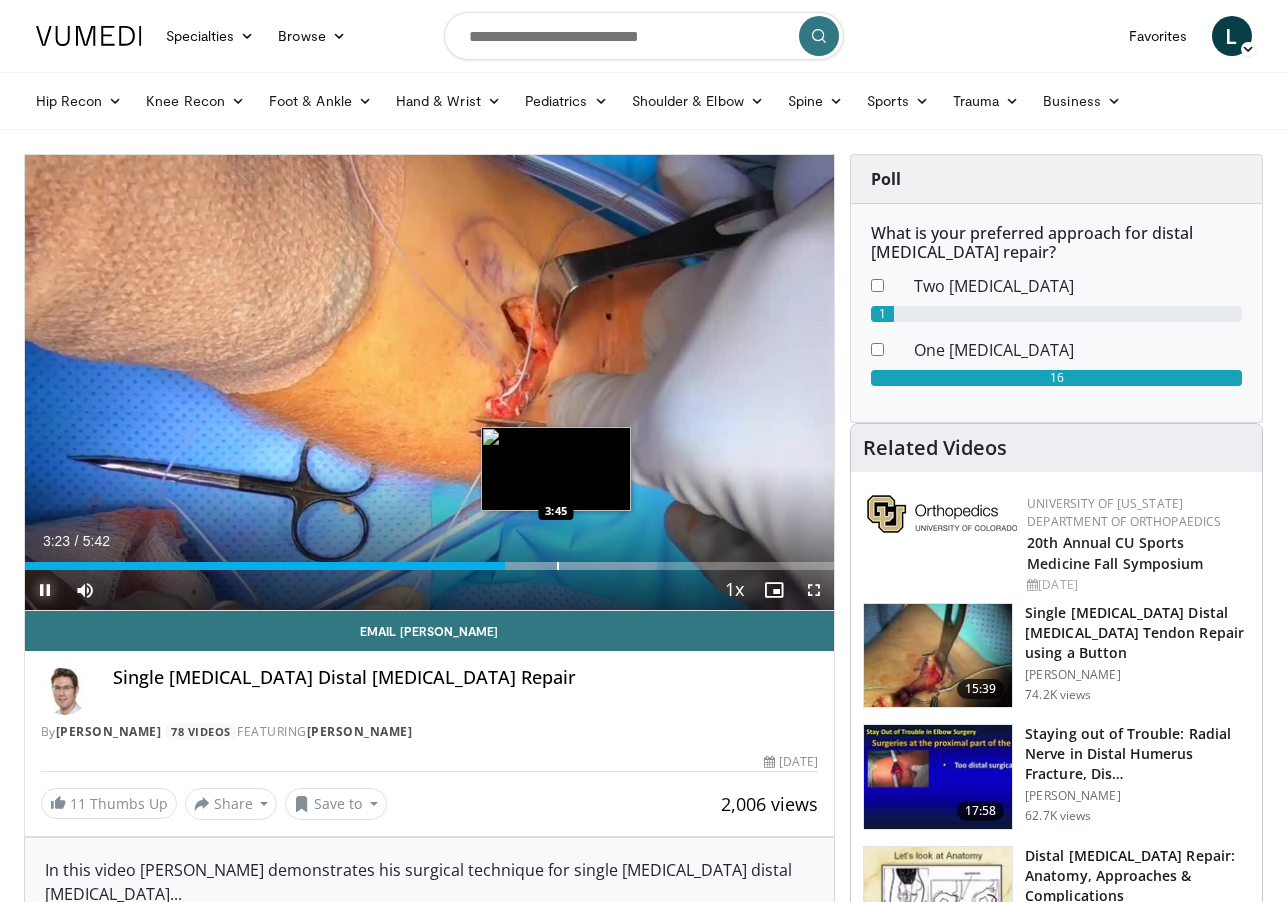 click at bounding box center (558, 566) 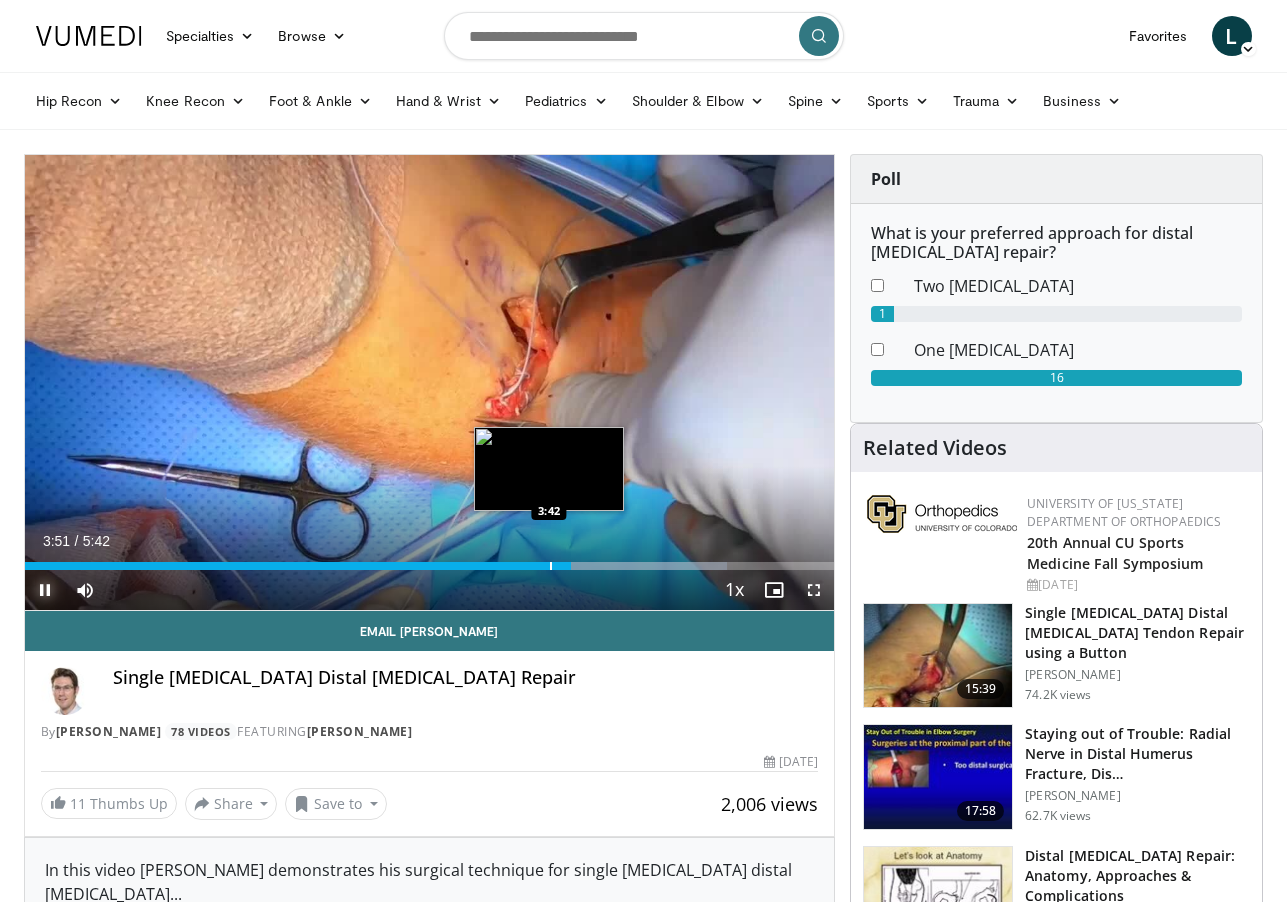 click at bounding box center (551, 566) 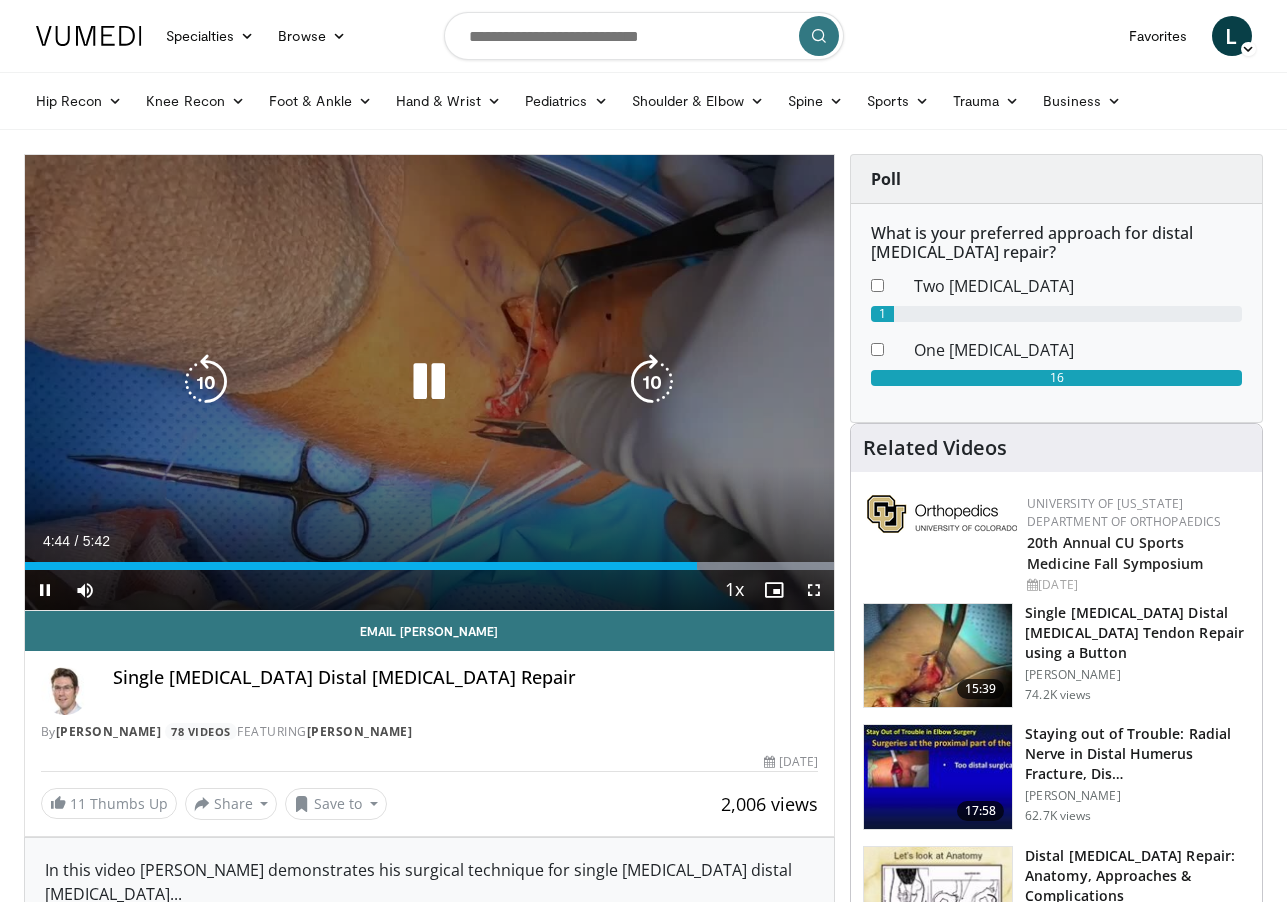 click at bounding box center [429, 382] 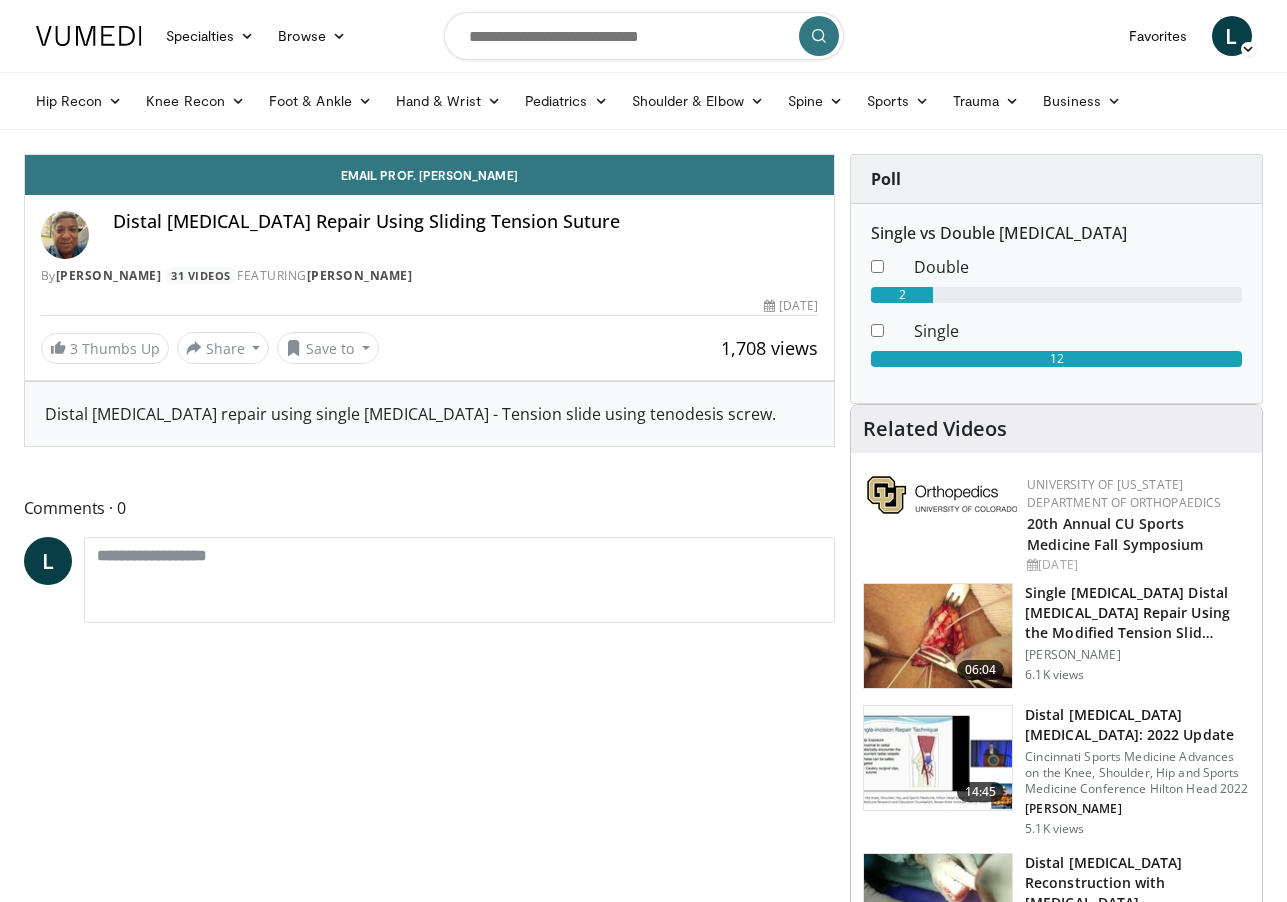 scroll, scrollTop: 0, scrollLeft: 0, axis: both 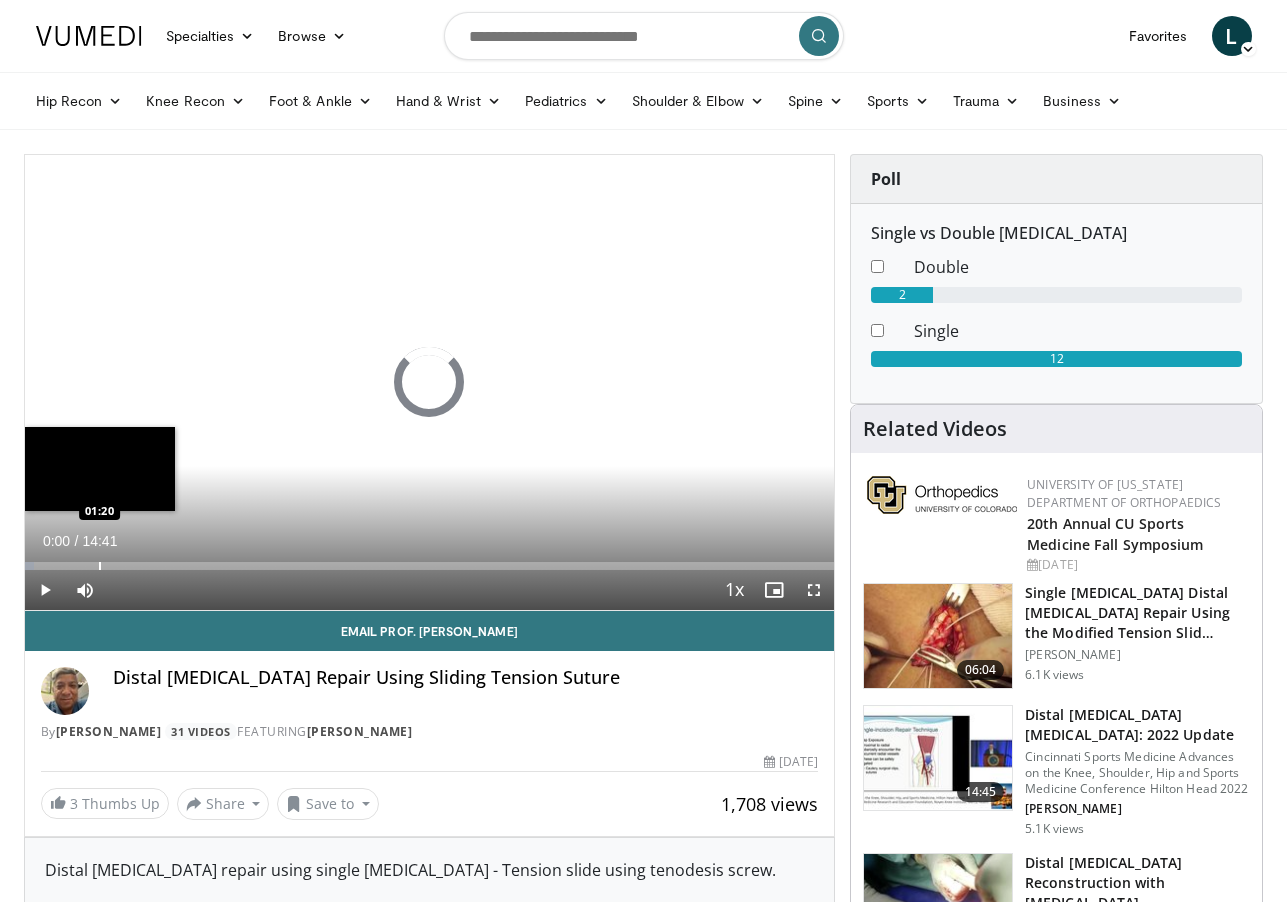 click at bounding box center [100, 566] 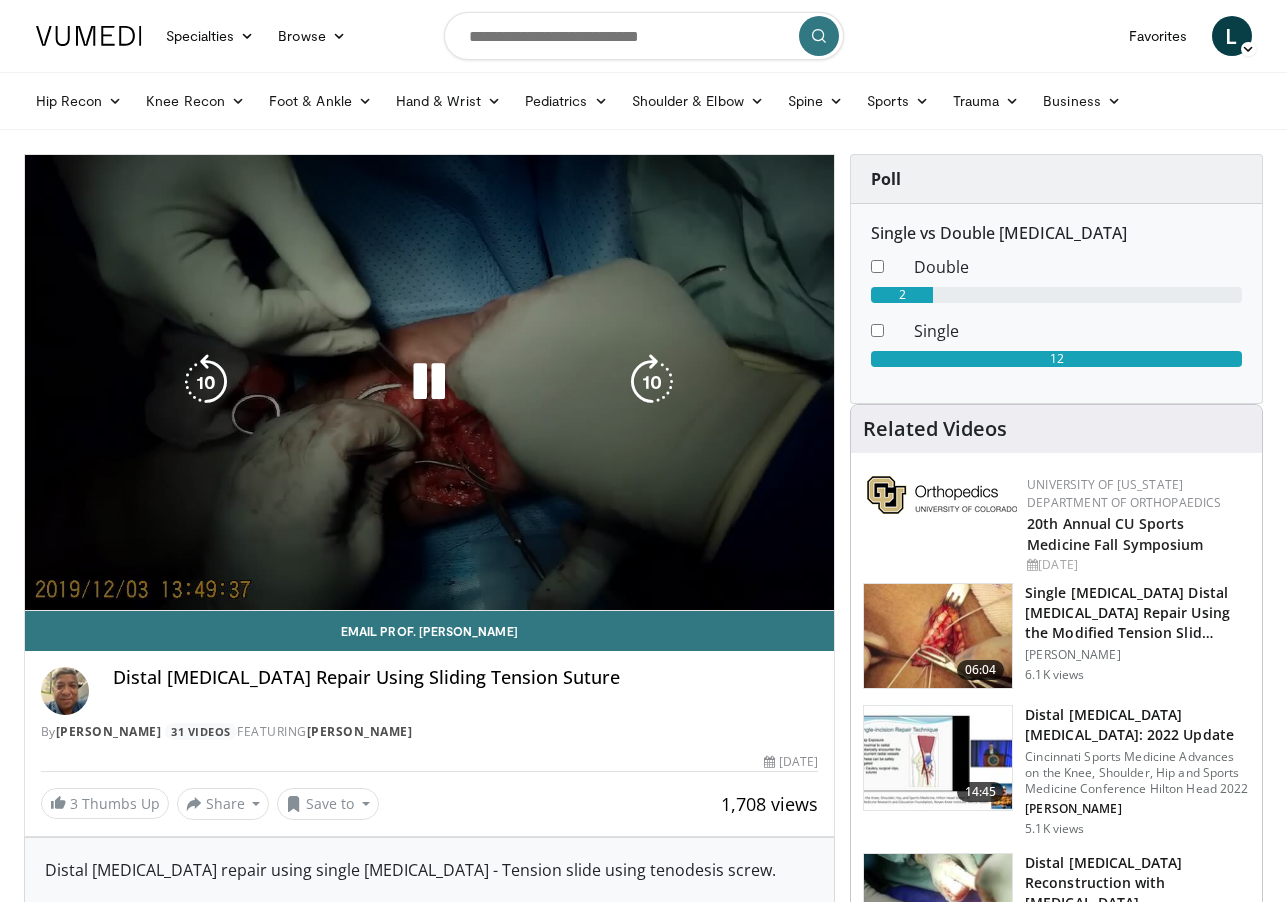 click on "10 seconds
Tap to unmute" at bounding box center (430, 382) 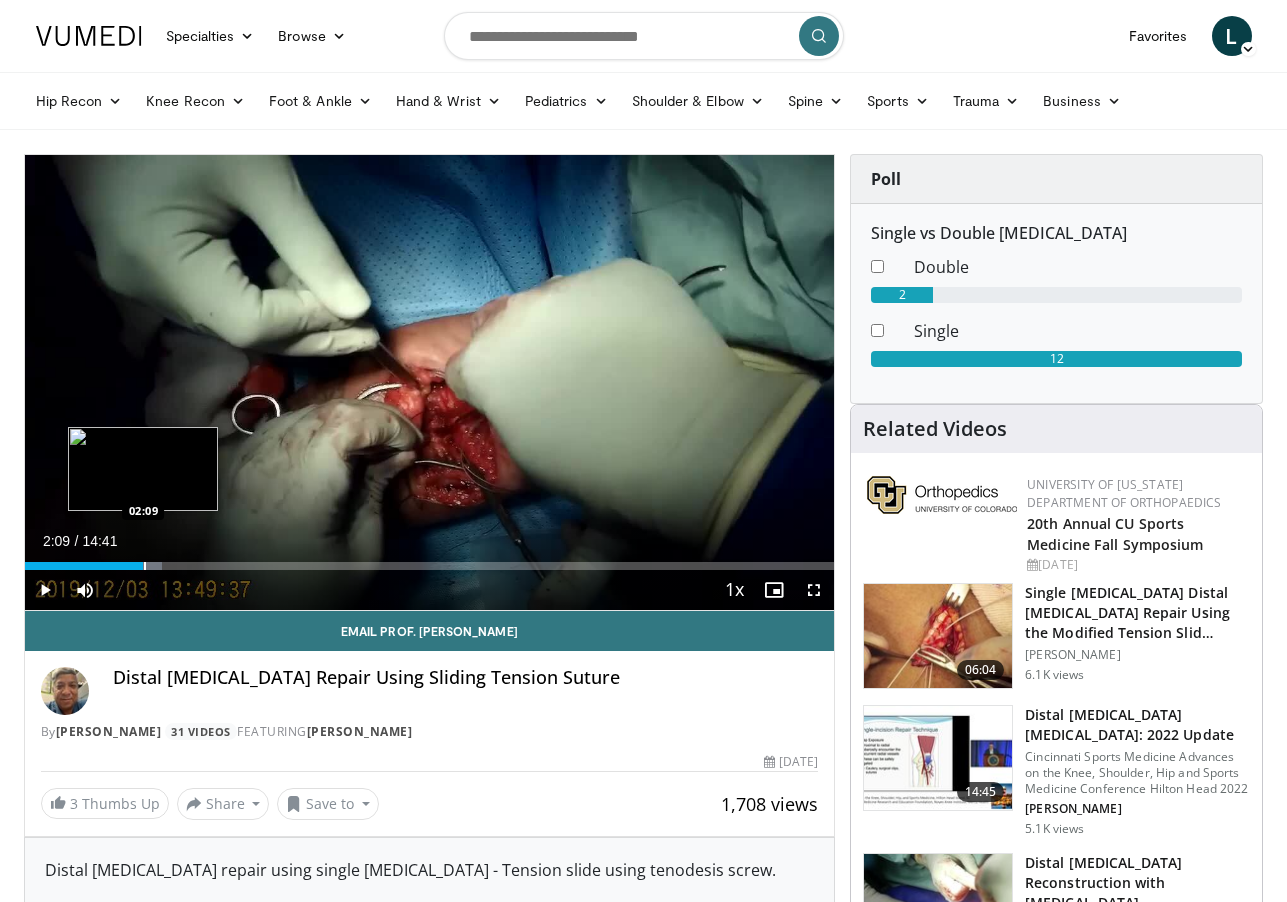 click at bounding box center (145, 566) 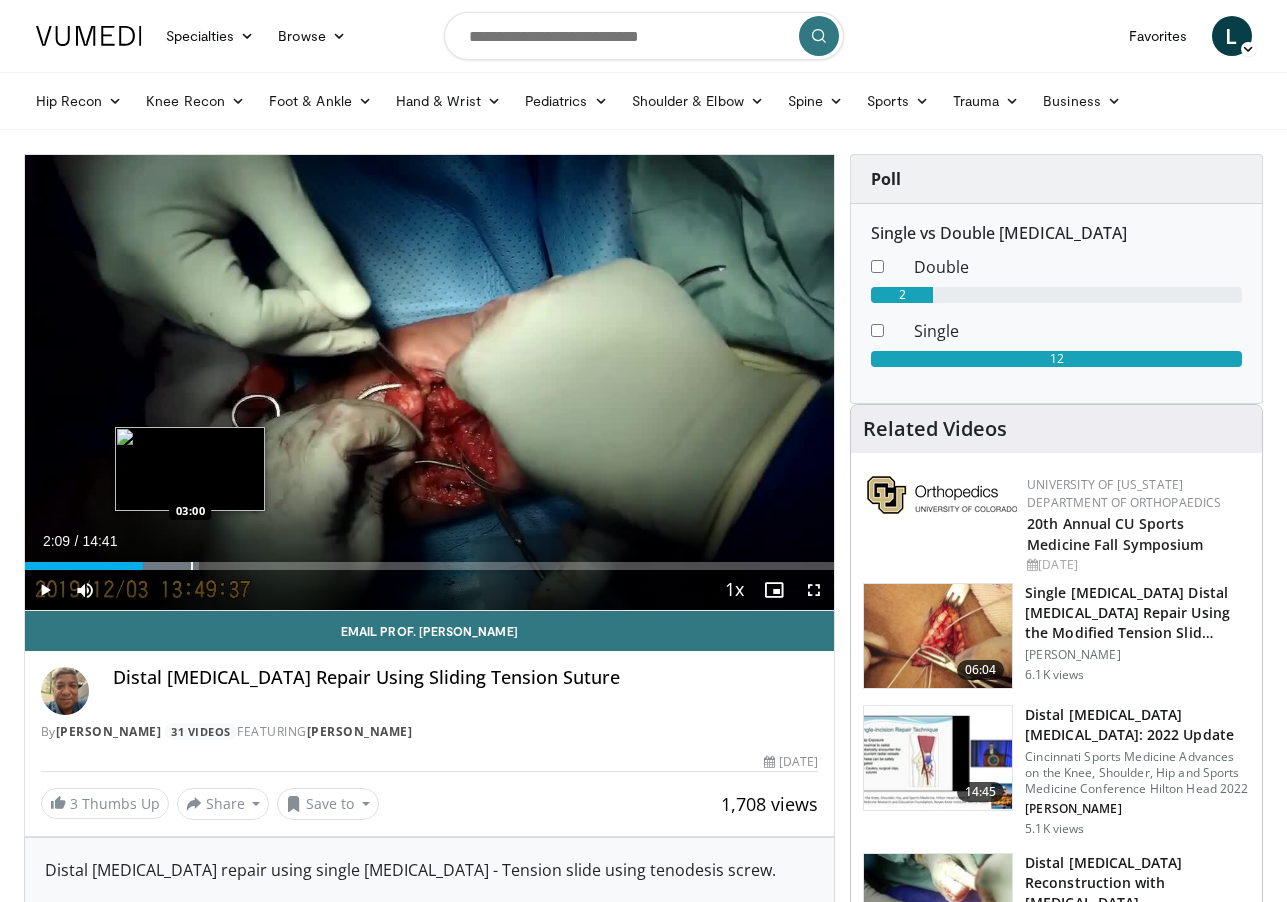 click at bounding box center [192, 566] 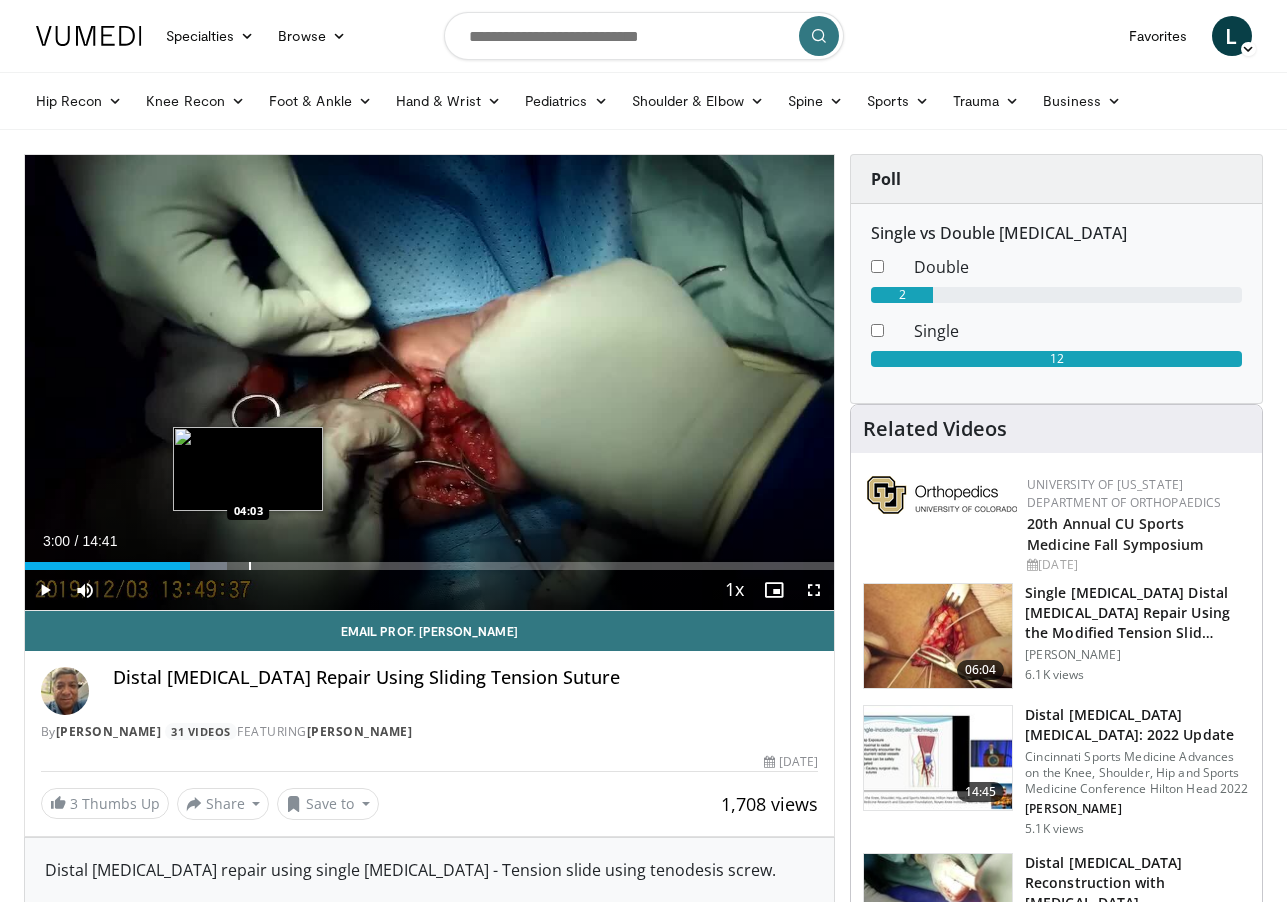 click at bounding box center (250, 566) 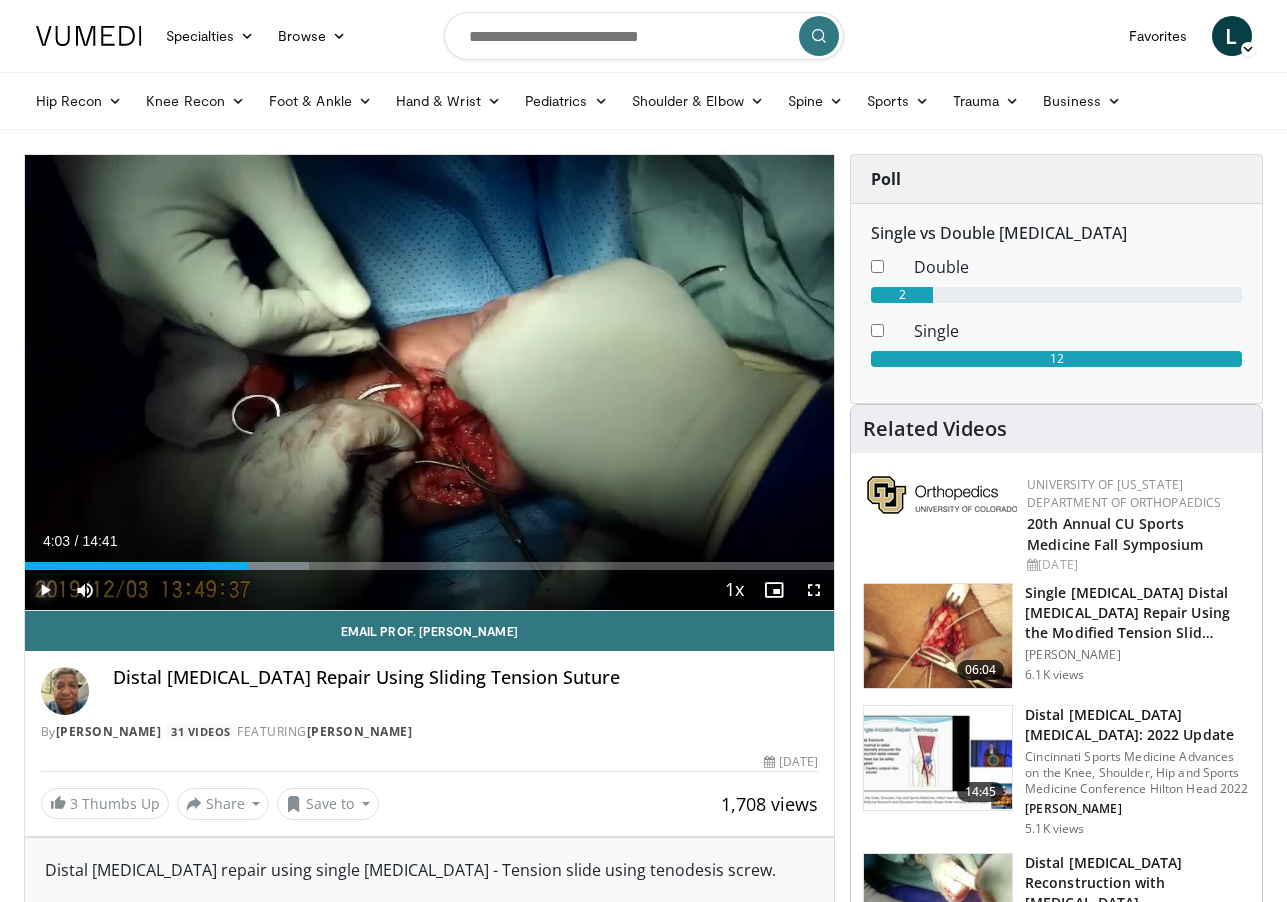 click at bounding box center (45, 590) 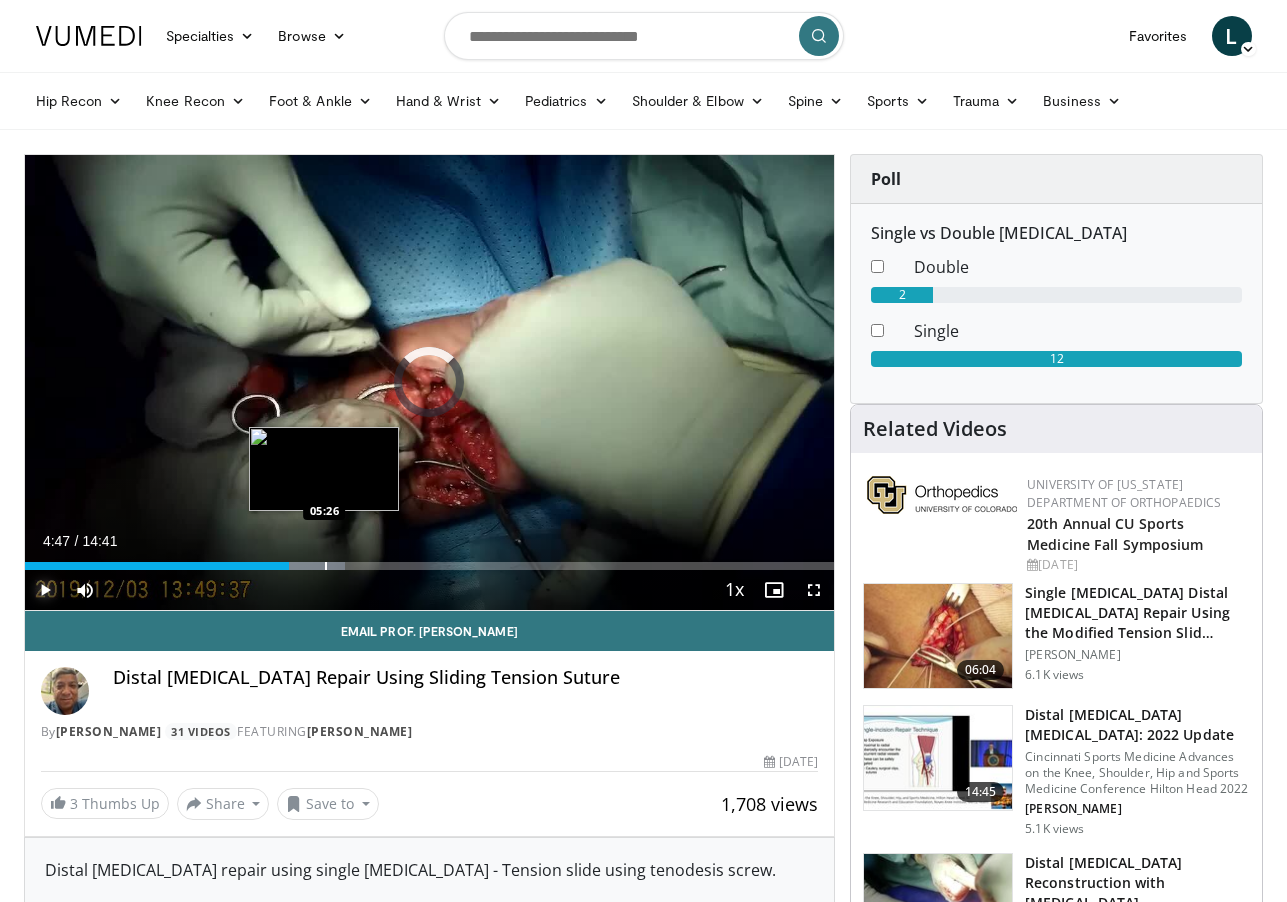 click on "Loaded :  39.64% 04:47 05:26" at bounding box center [430, 560] 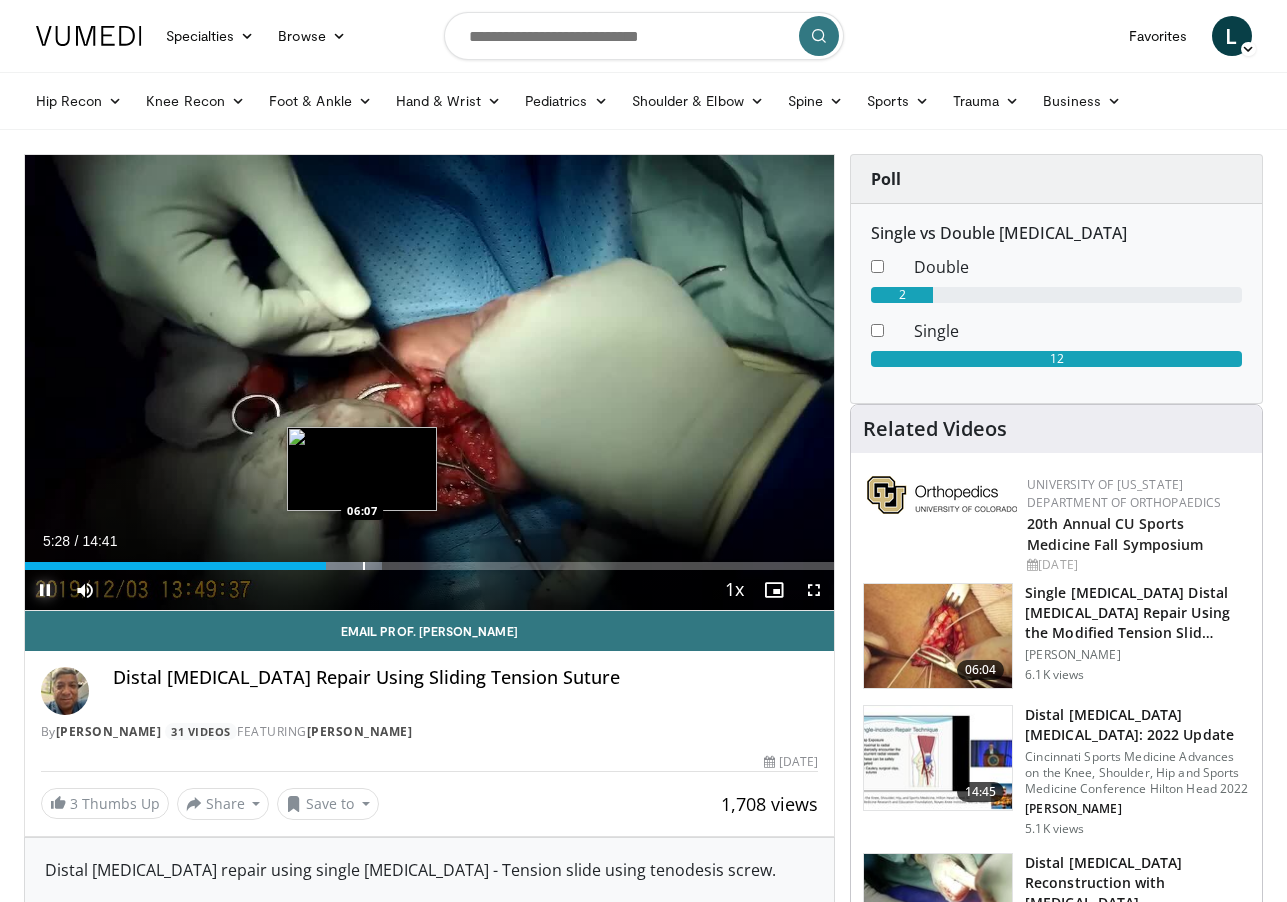 click at bounding box center (364, 566) 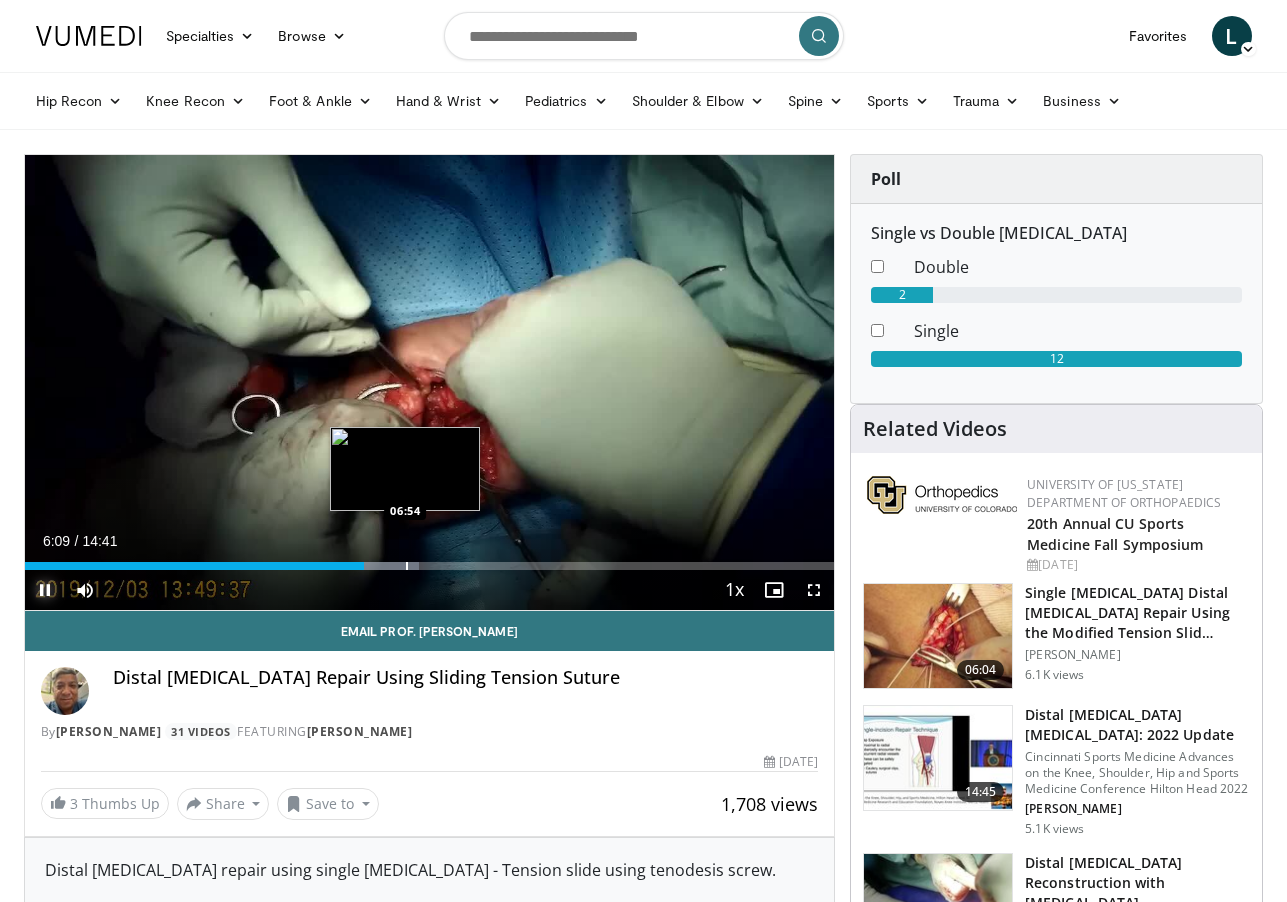 click on "Loaded :  48.71% 06:09 06:54" at bounding box center (430, 560) 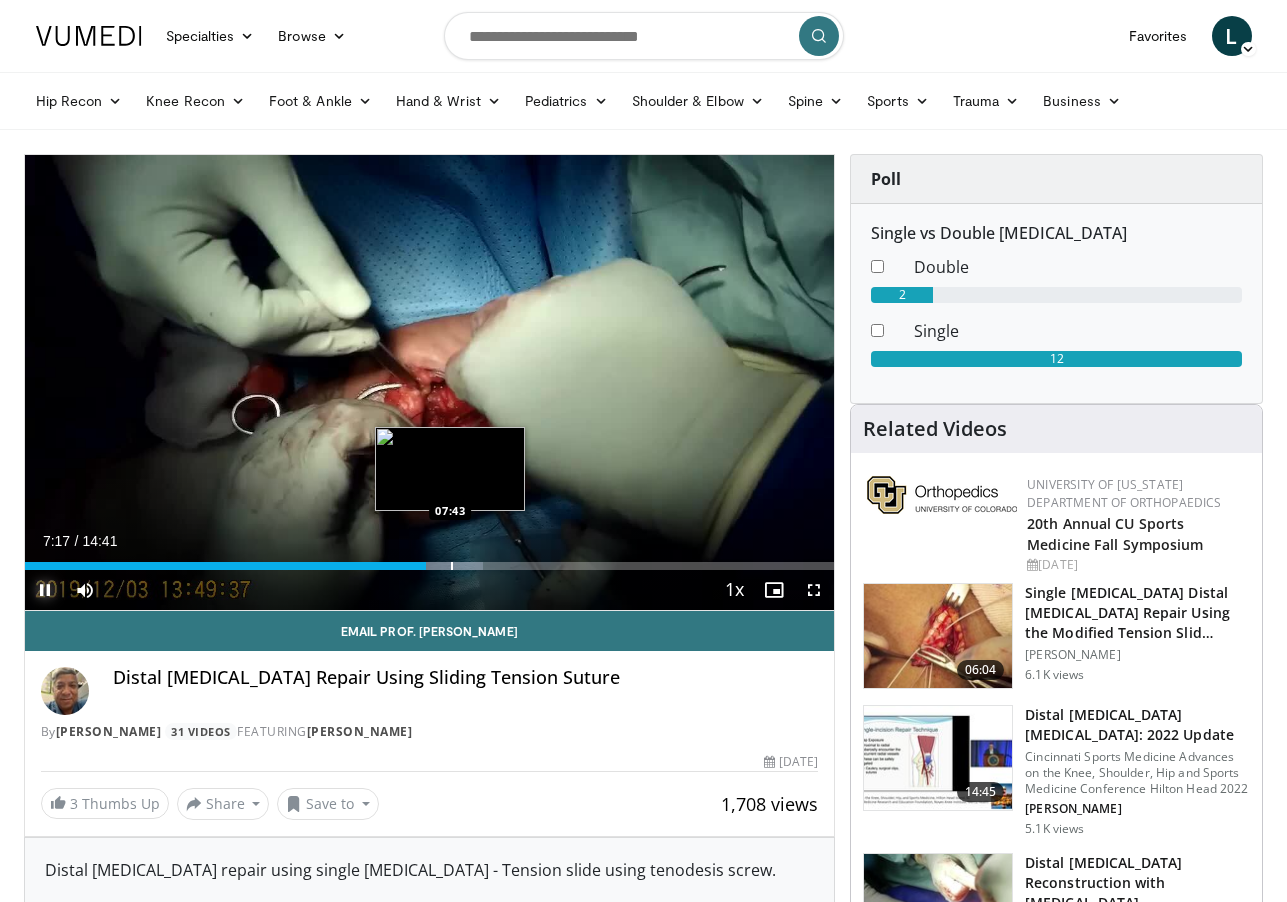 click at bounding box center [452, 566] 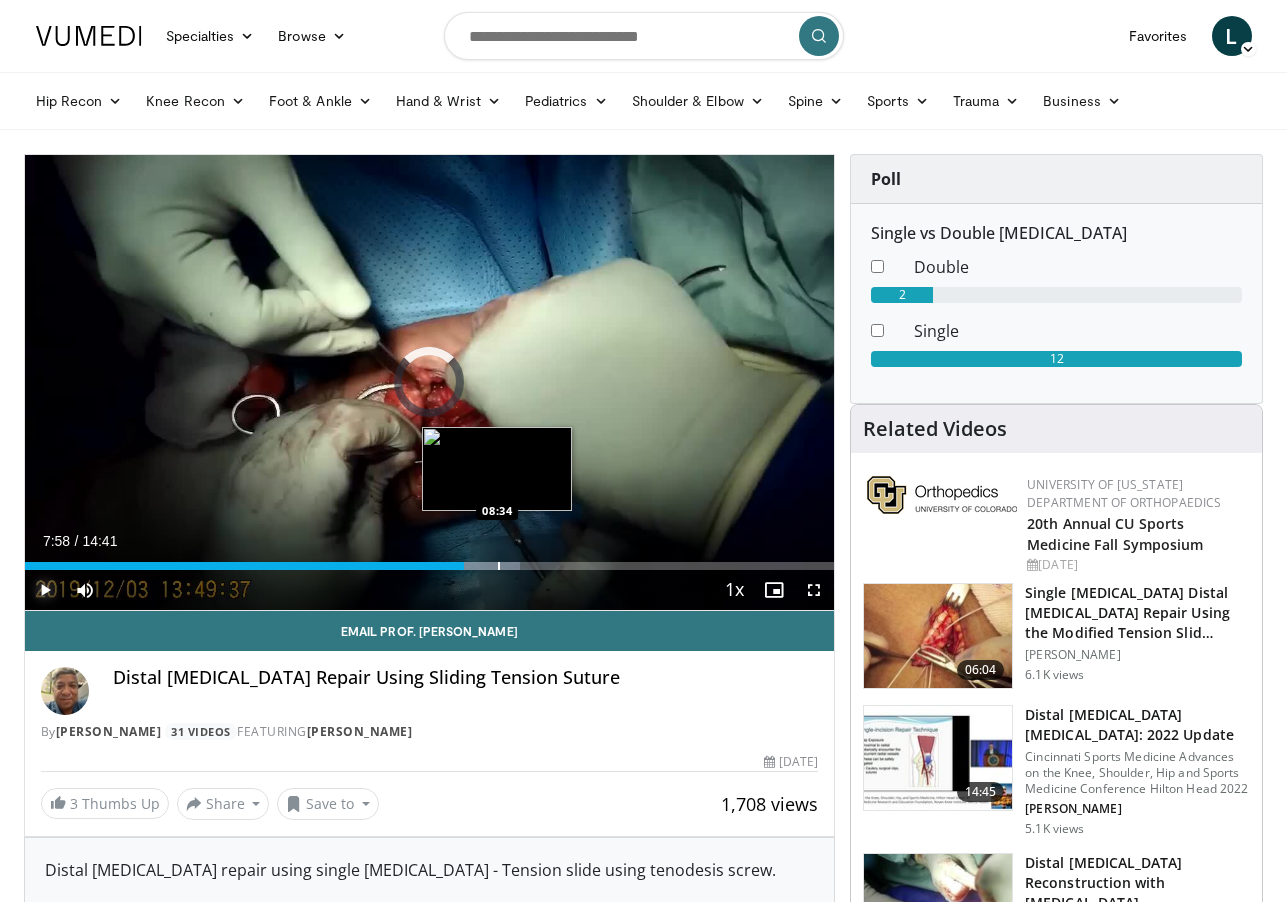 click on "Loaded :  61.17% 07:58 08:34" at bounding box center (430, 560) 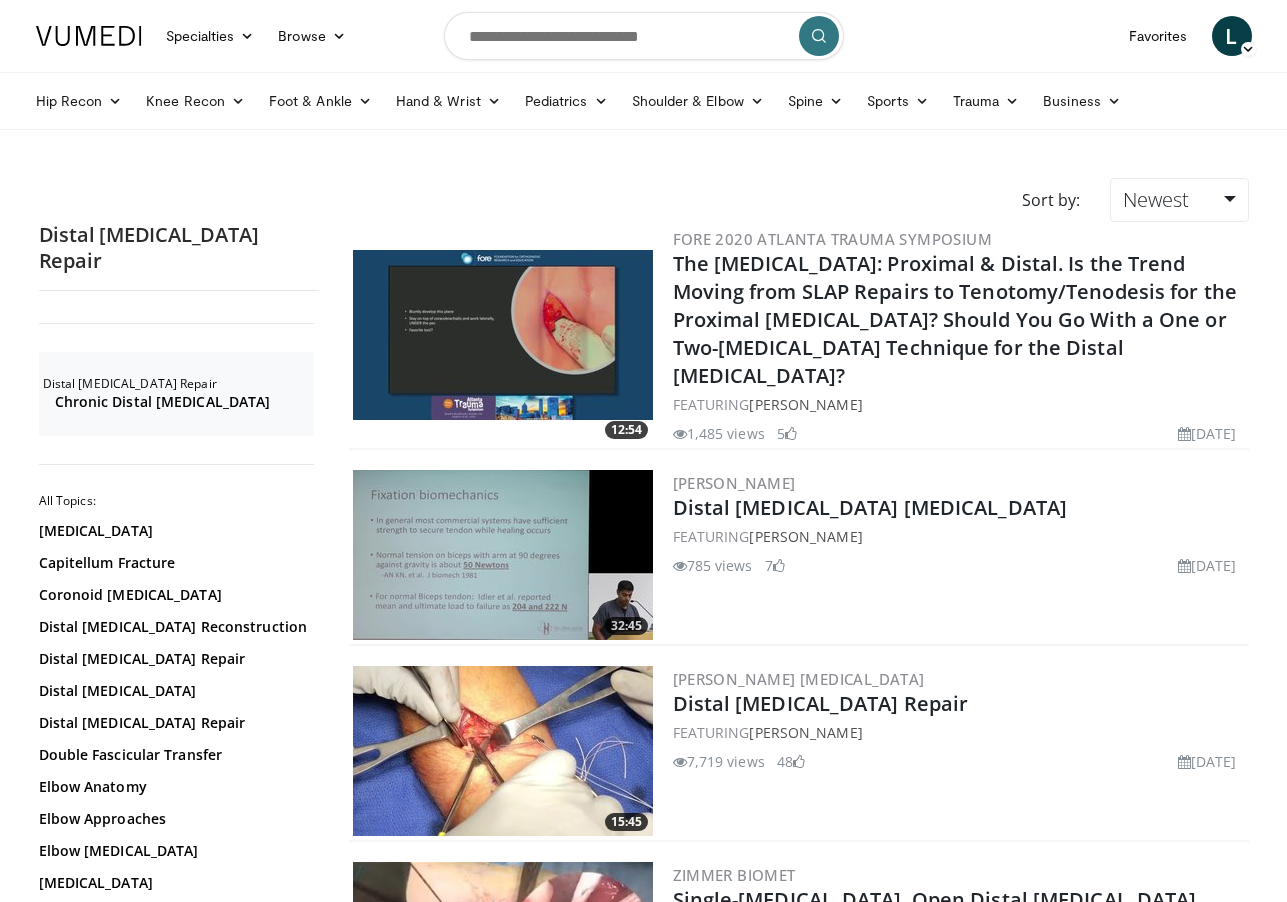 scroll, scrollTop: 0, scrollLeft: 0, axis: both 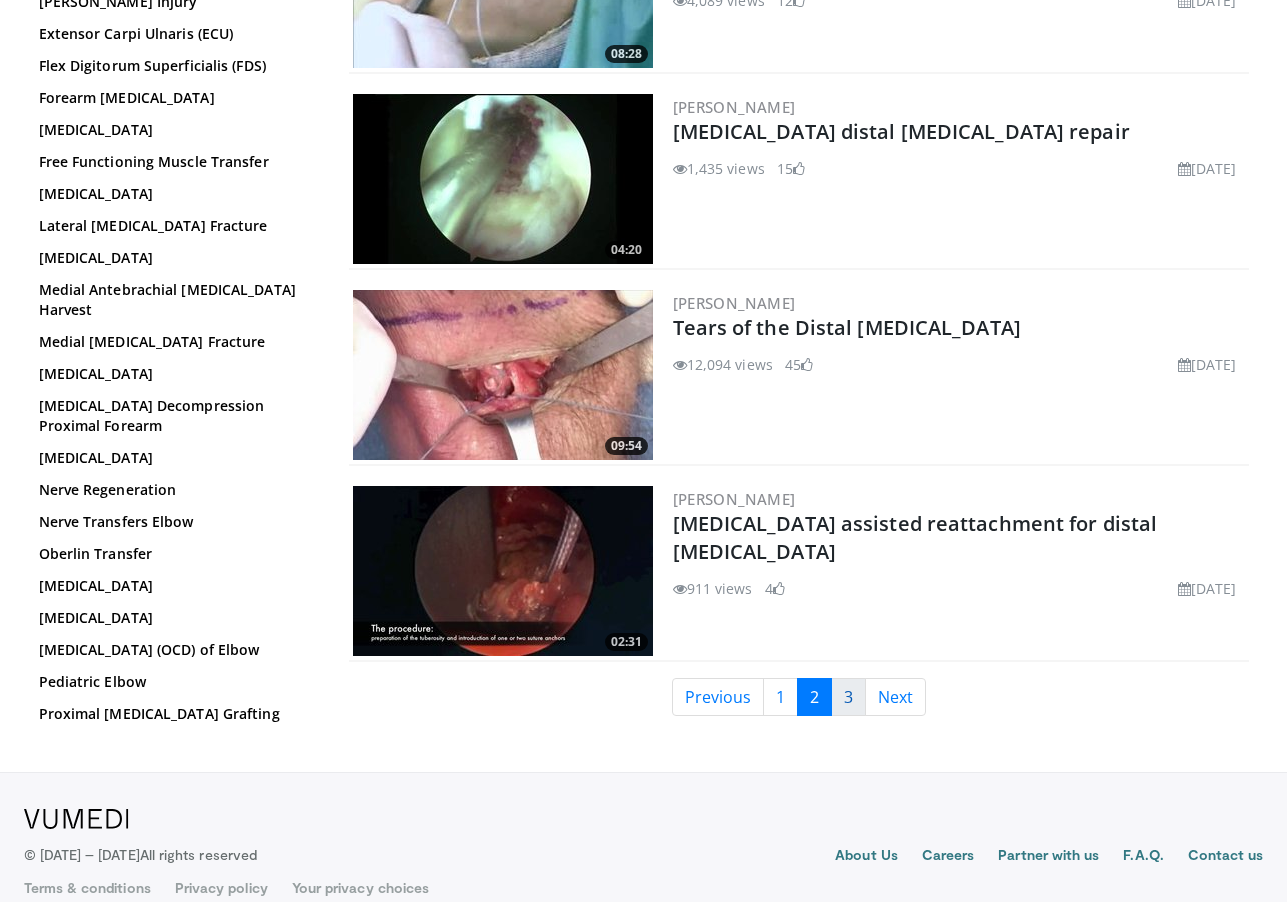 click on "3" at bounding box center (848, 697) 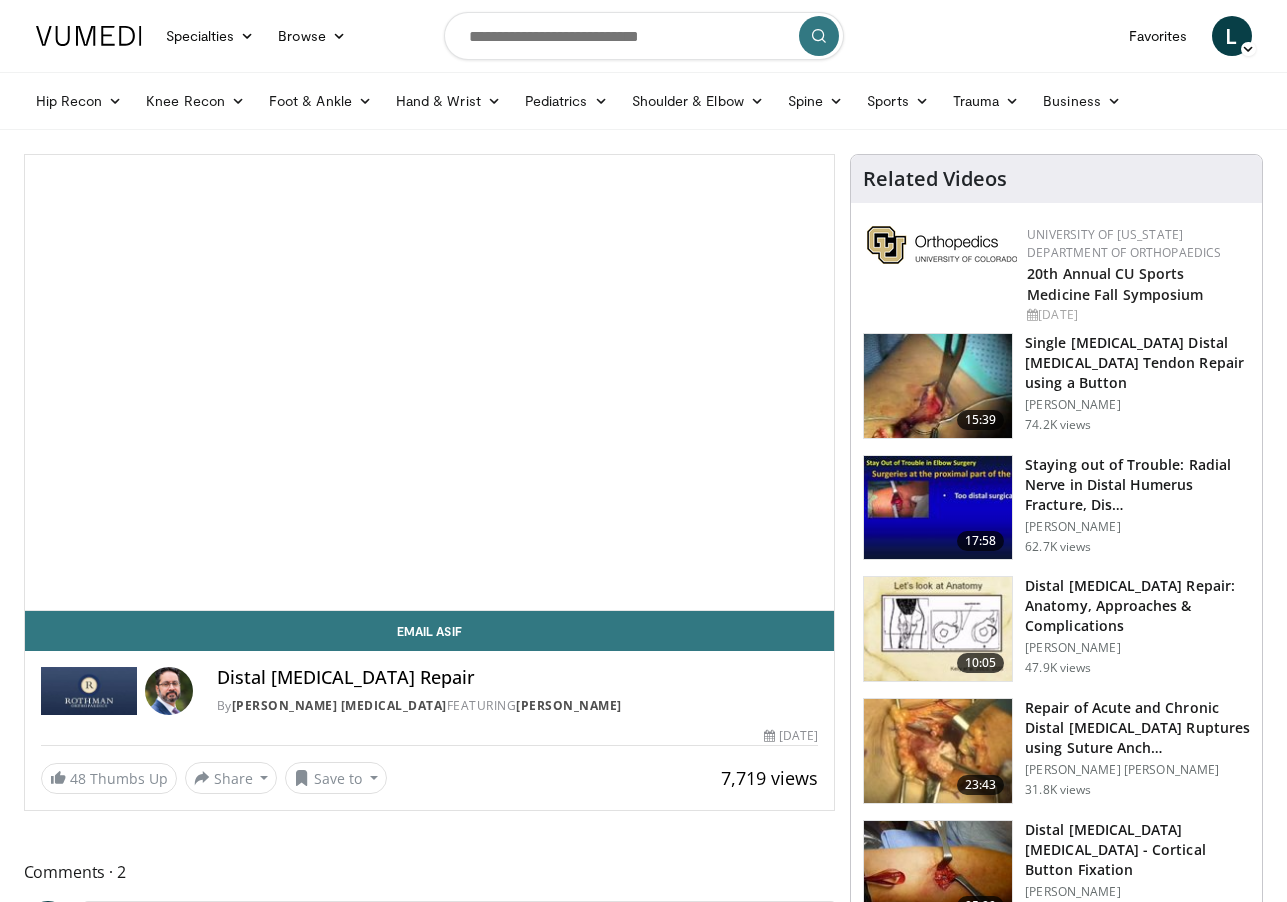 scroll, scrollTop: 0, scrollLeft: 0, axis: both 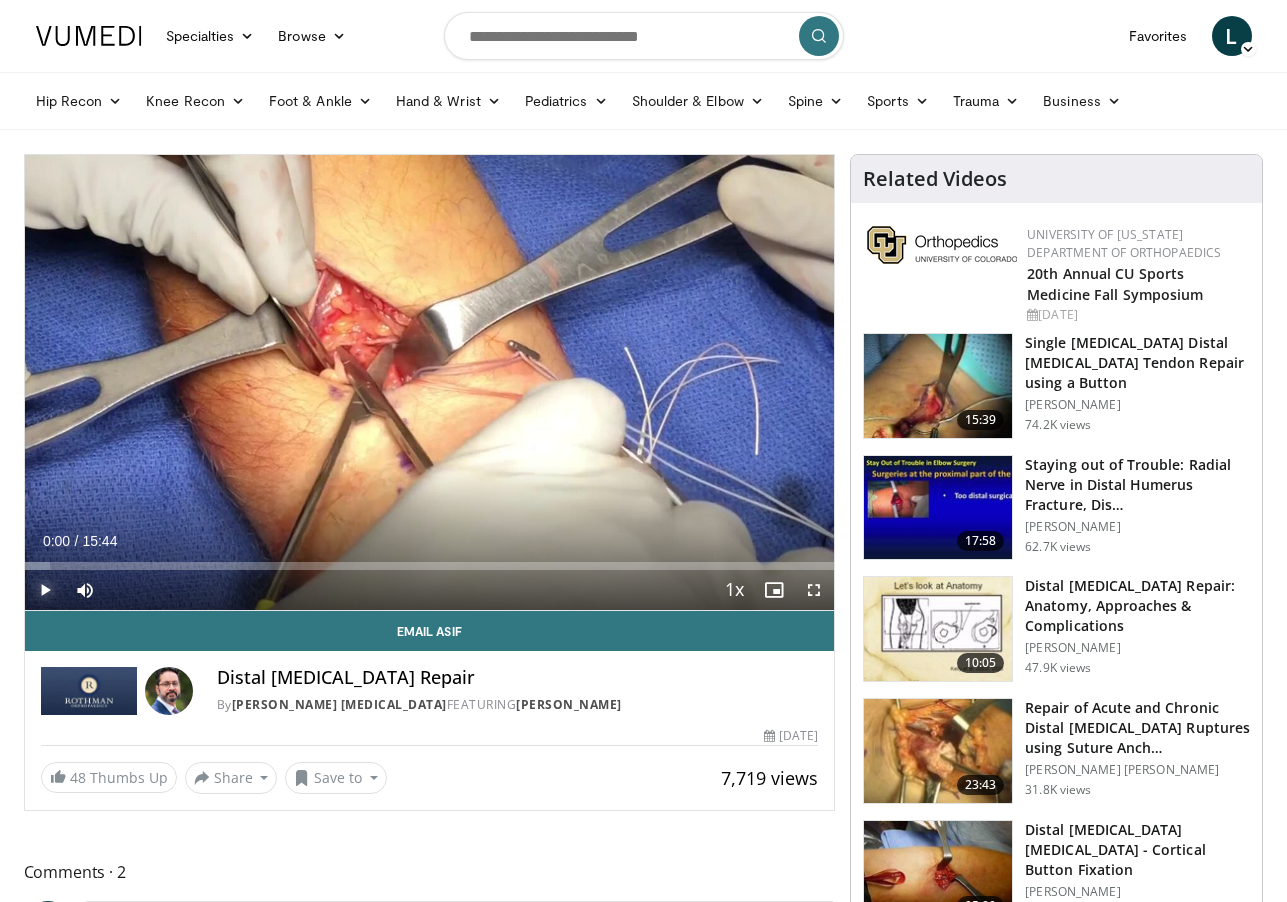 click at bounding box center [45, 590] 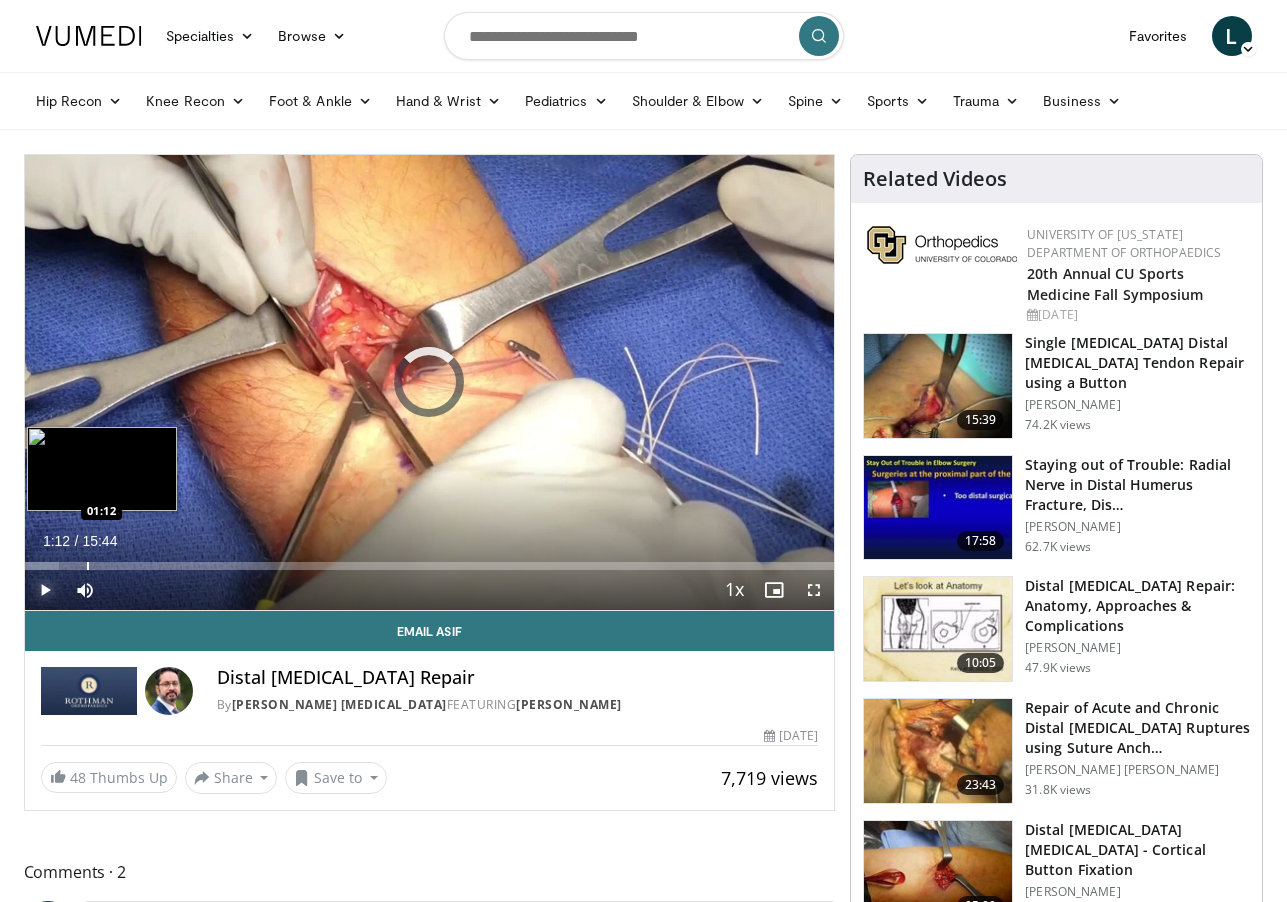 click at bounding box center [88, 566] 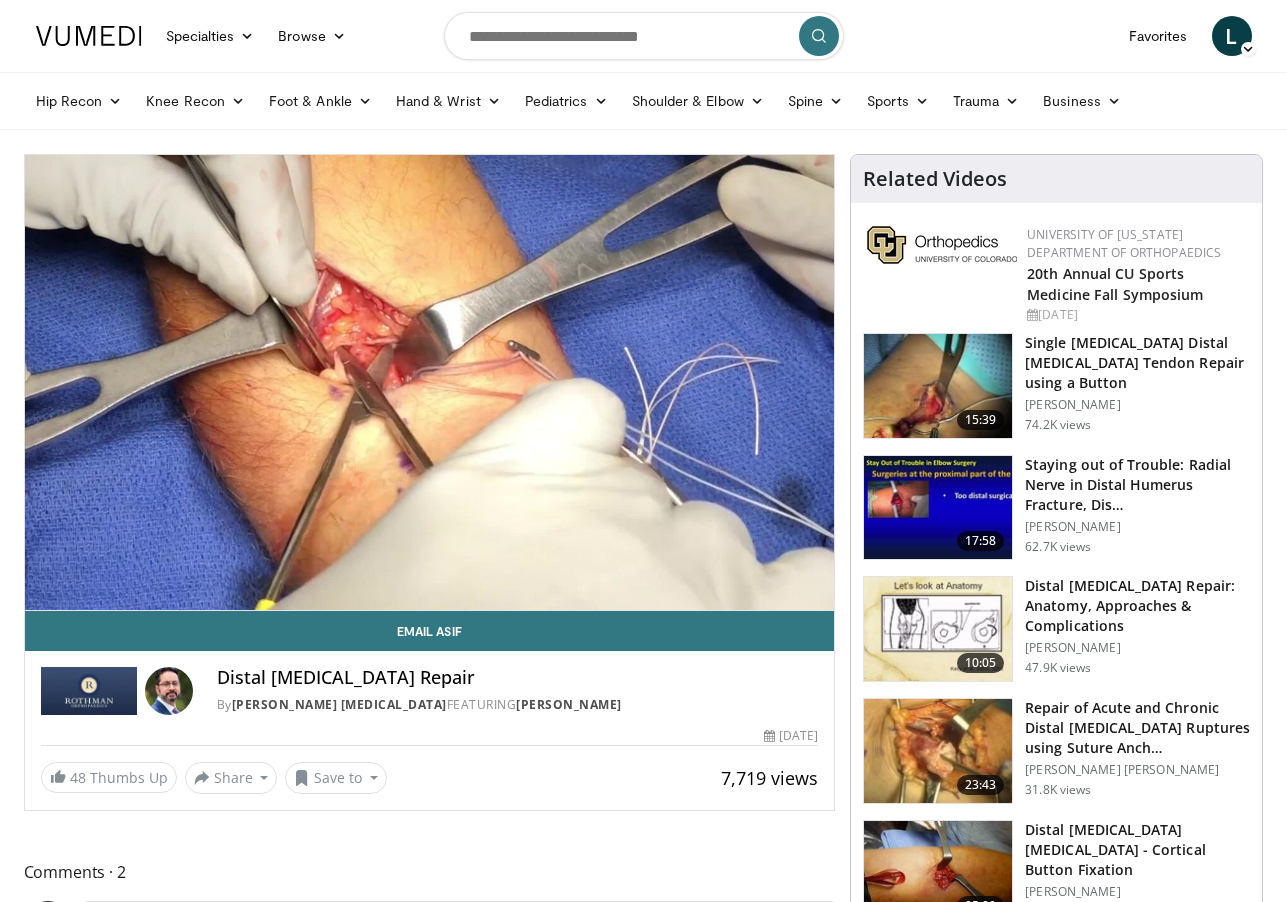 click on "Loaded :  14.79% 01:14 02:24" at bounding box center (430, 566) 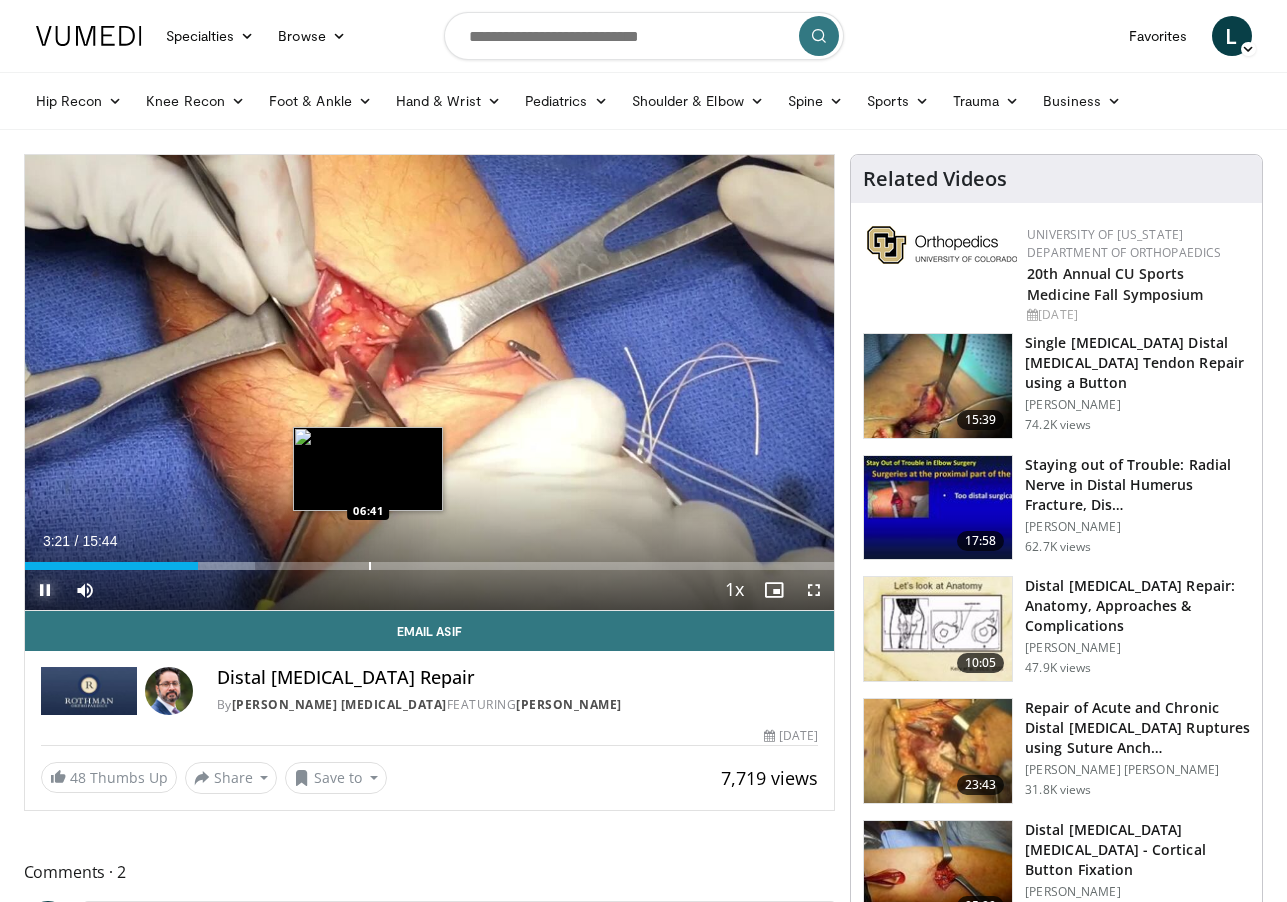 click at bounding box center (370, 566) 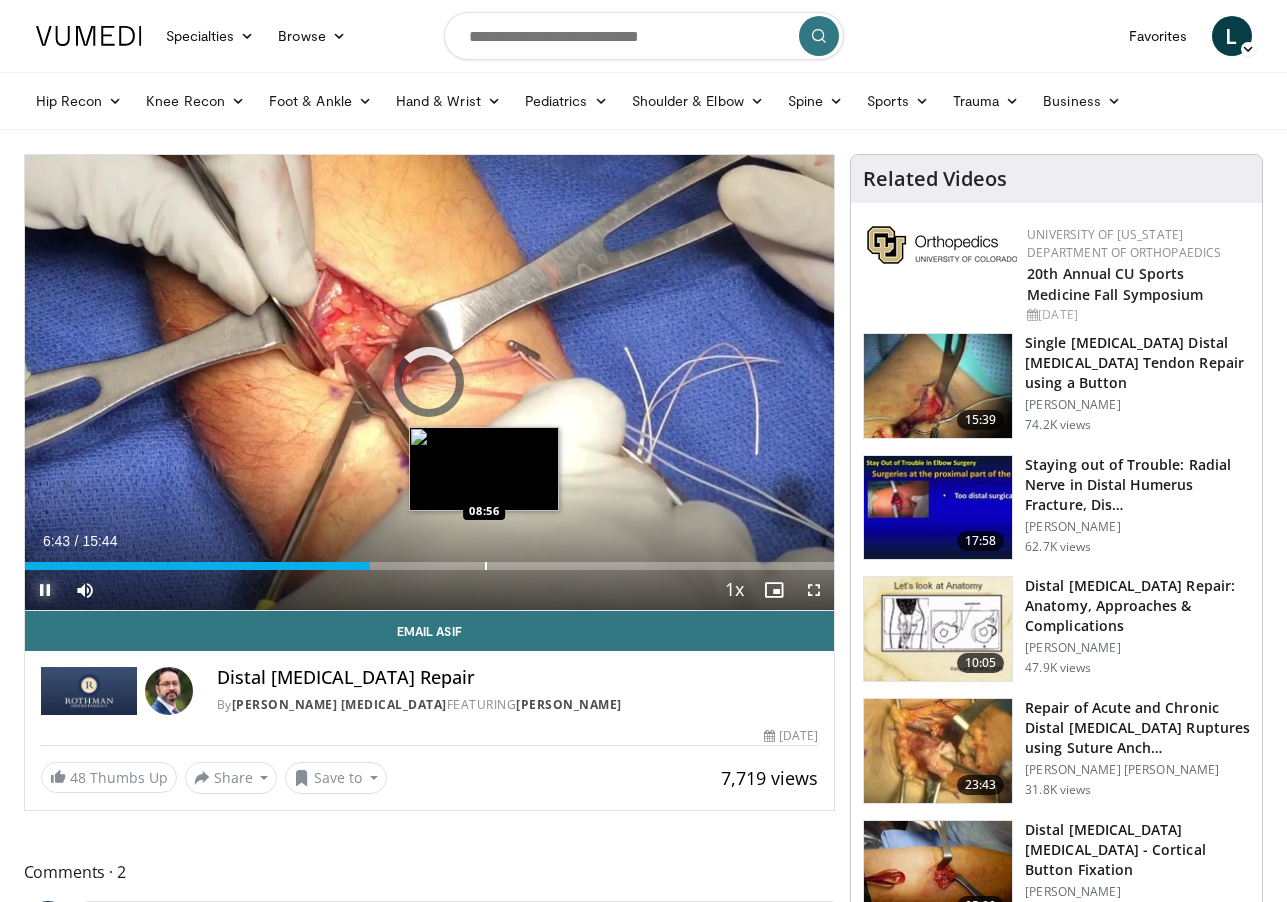click on "Loaded :  0.00% 06:43 08:56" at bounding box center [430, 560] 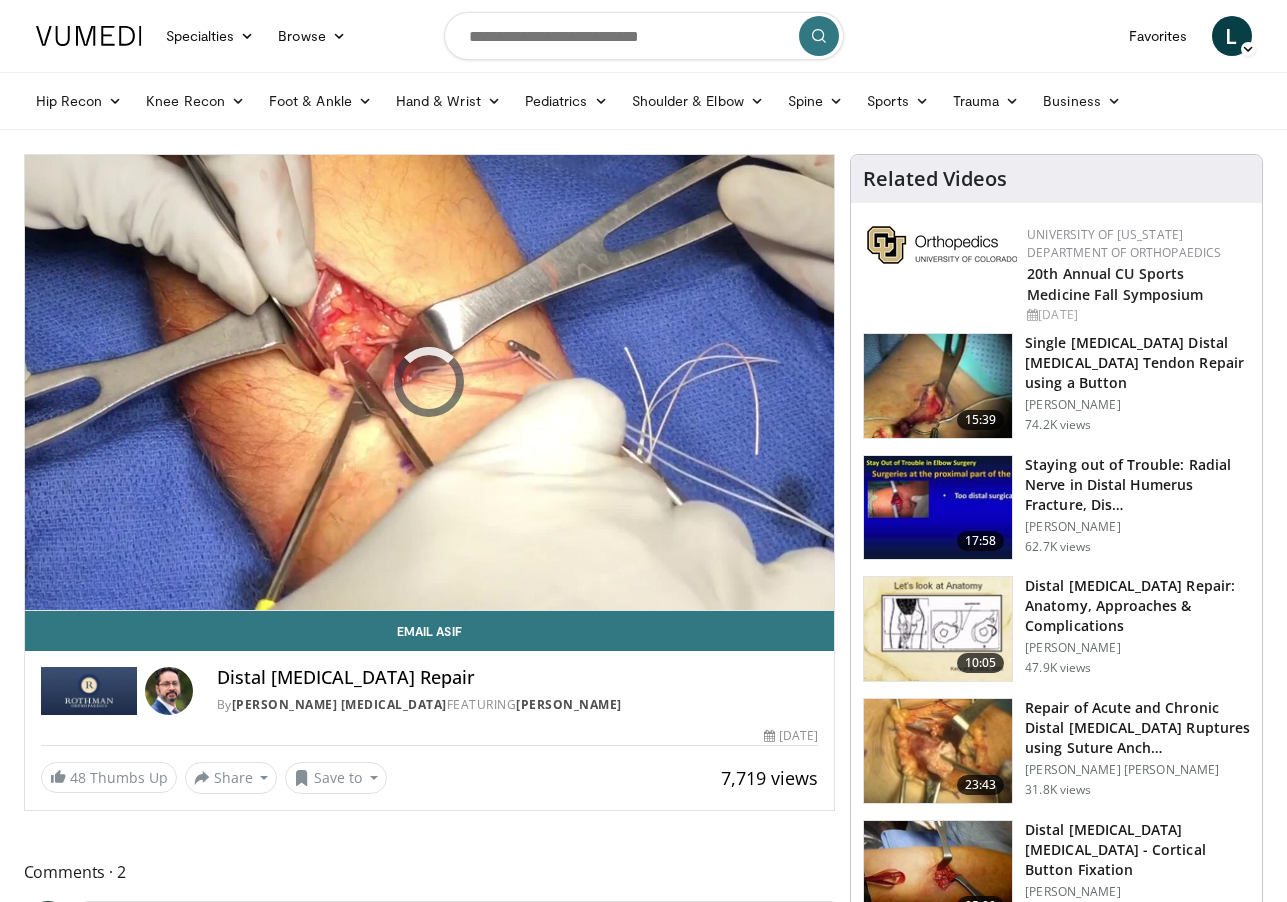 click at bounding box center [938, 629] 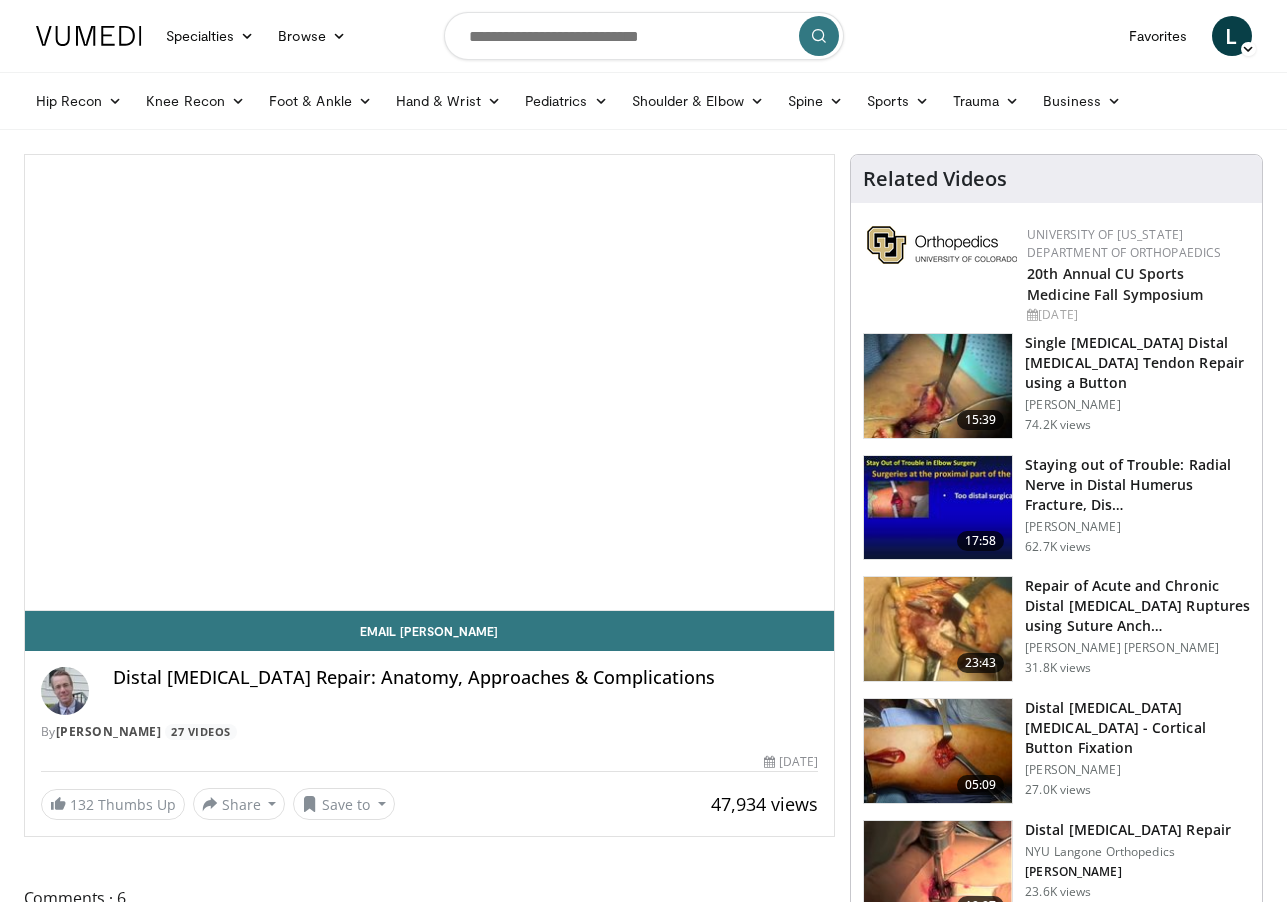 scroll, scrollTop: 0, scrollLeft: 0, axis: both 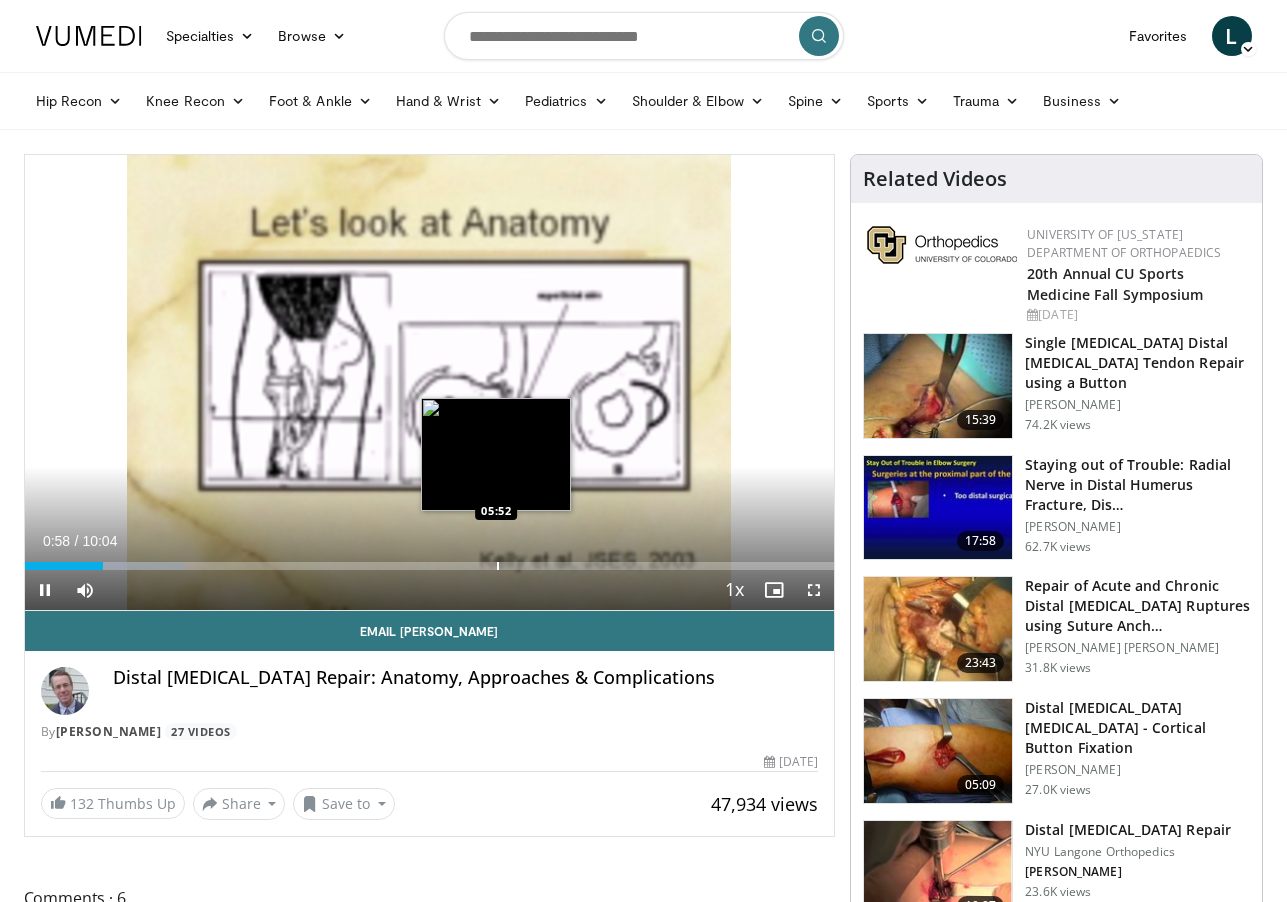 click at bounding box center [498, 566] 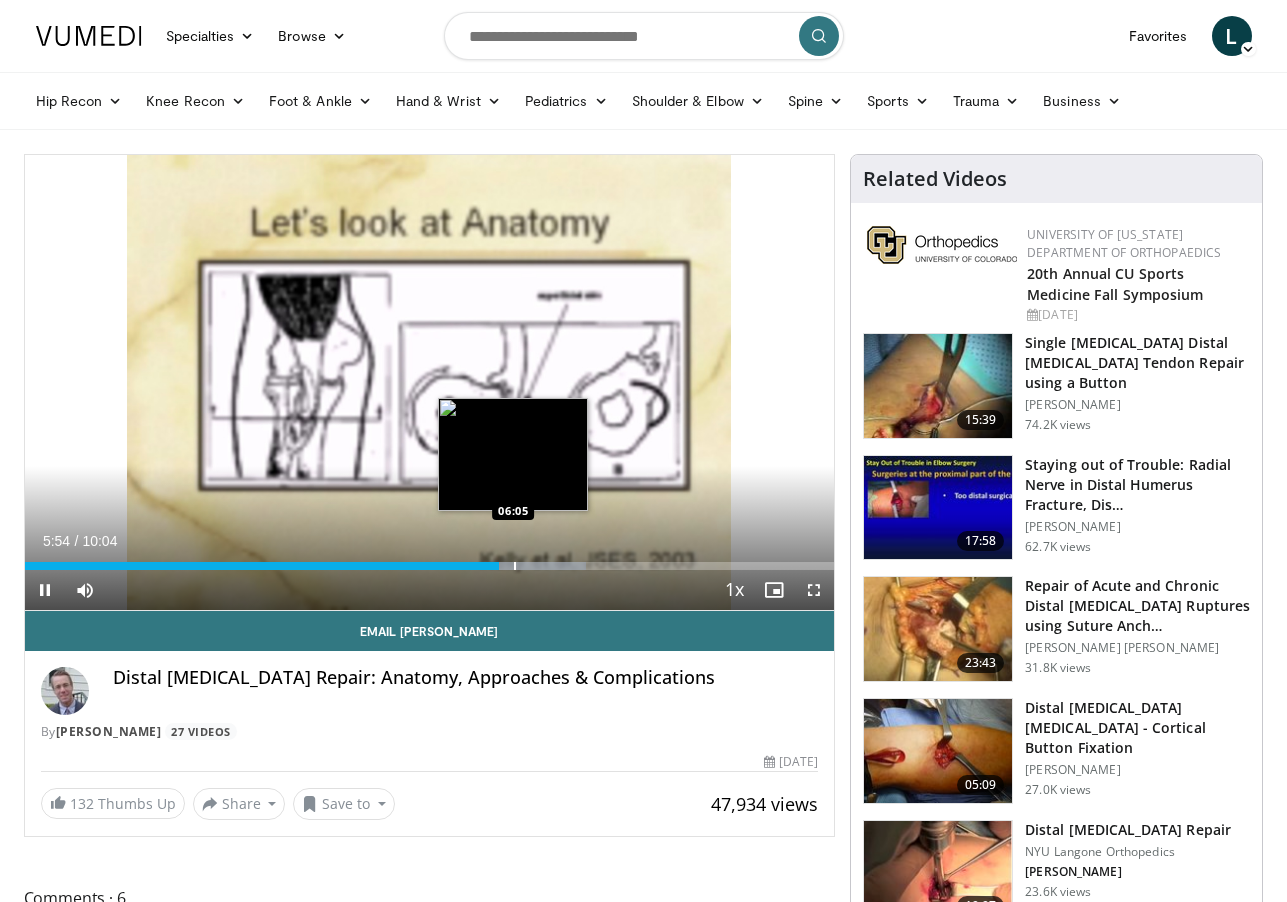 click at bounding box center [515, 566] 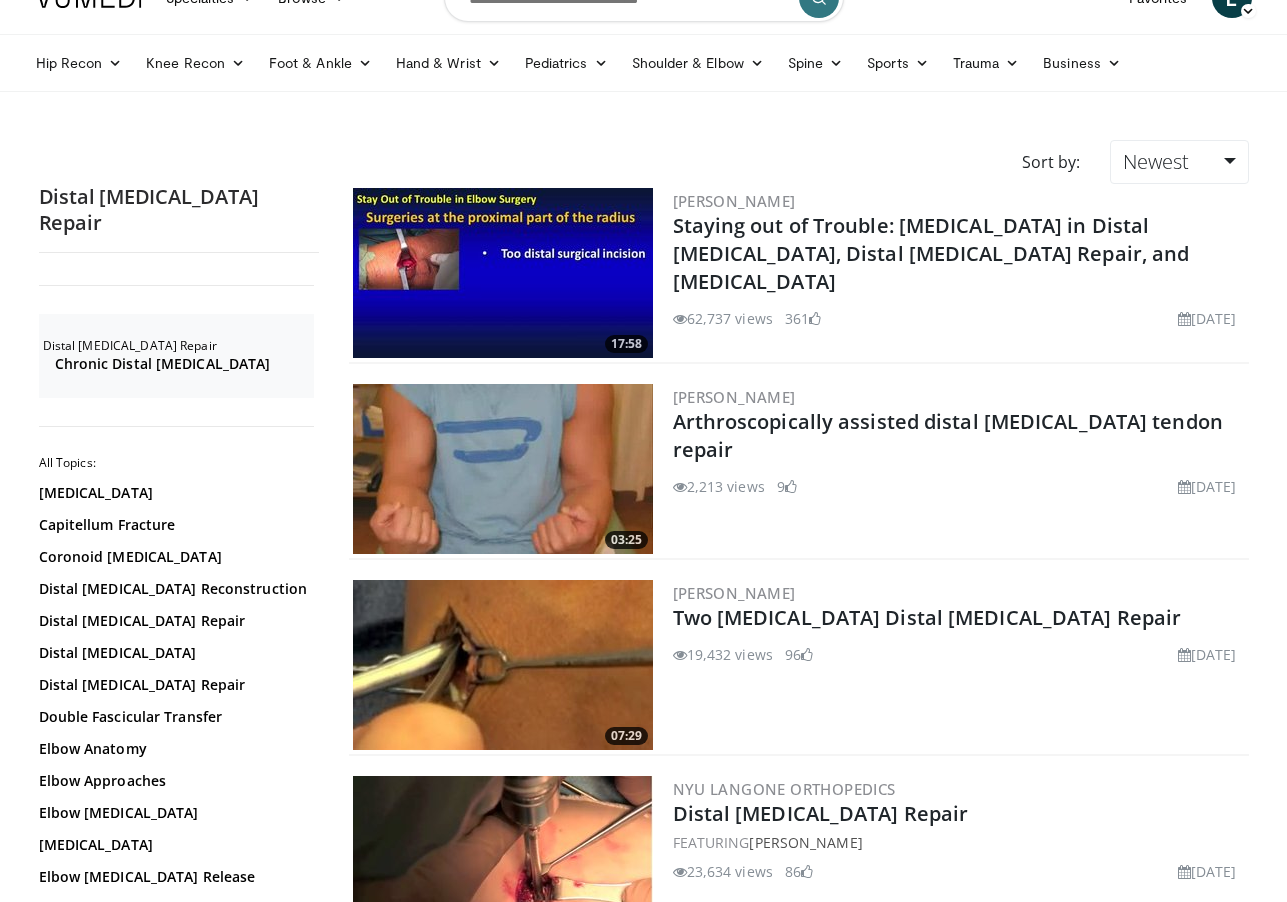 scroll, scrollTop: 261, scrollLeft: 0, axis: vertical 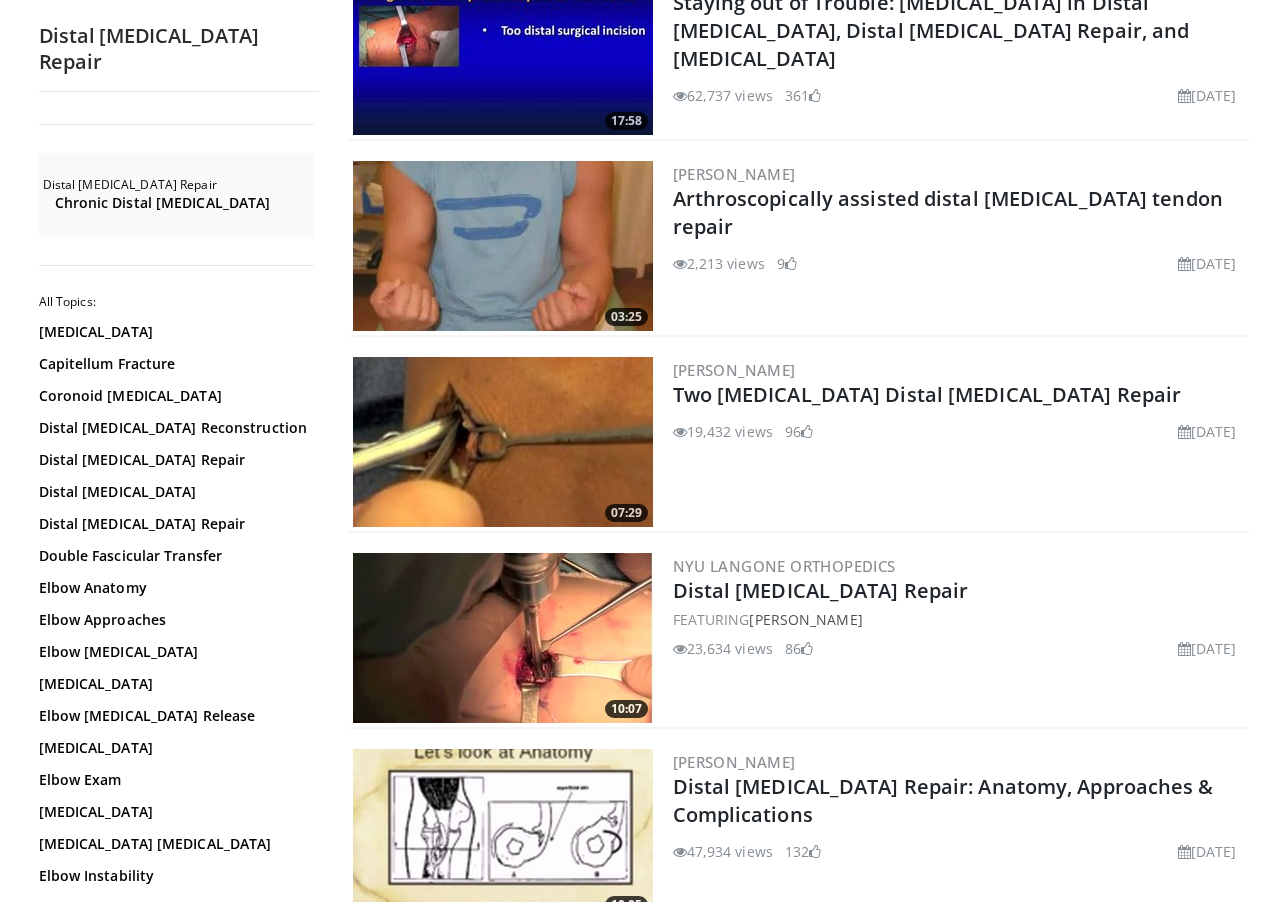 click at bounding box center (503, 638) 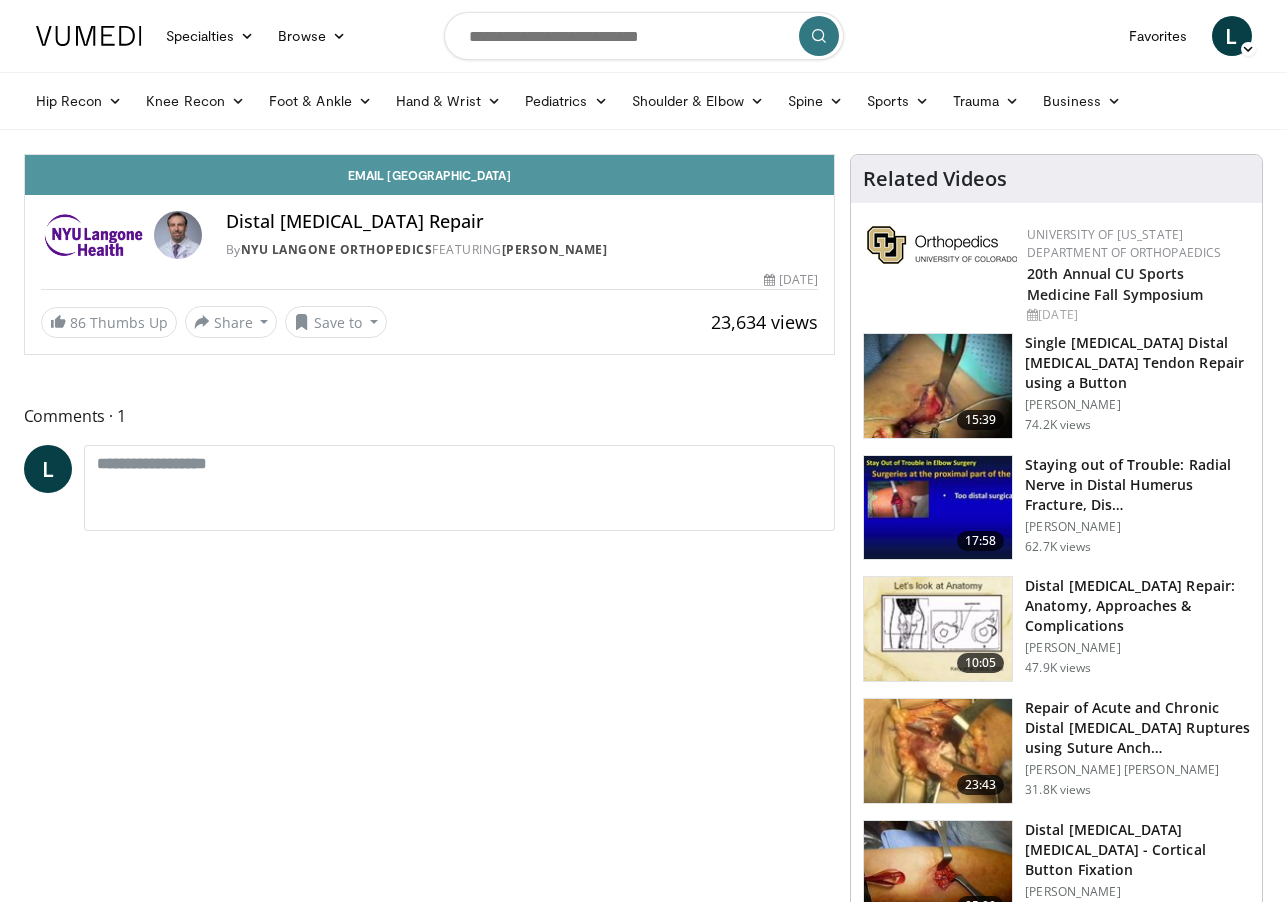 scroll, scrollTop: 0, scrollLeft: 0, axis: both 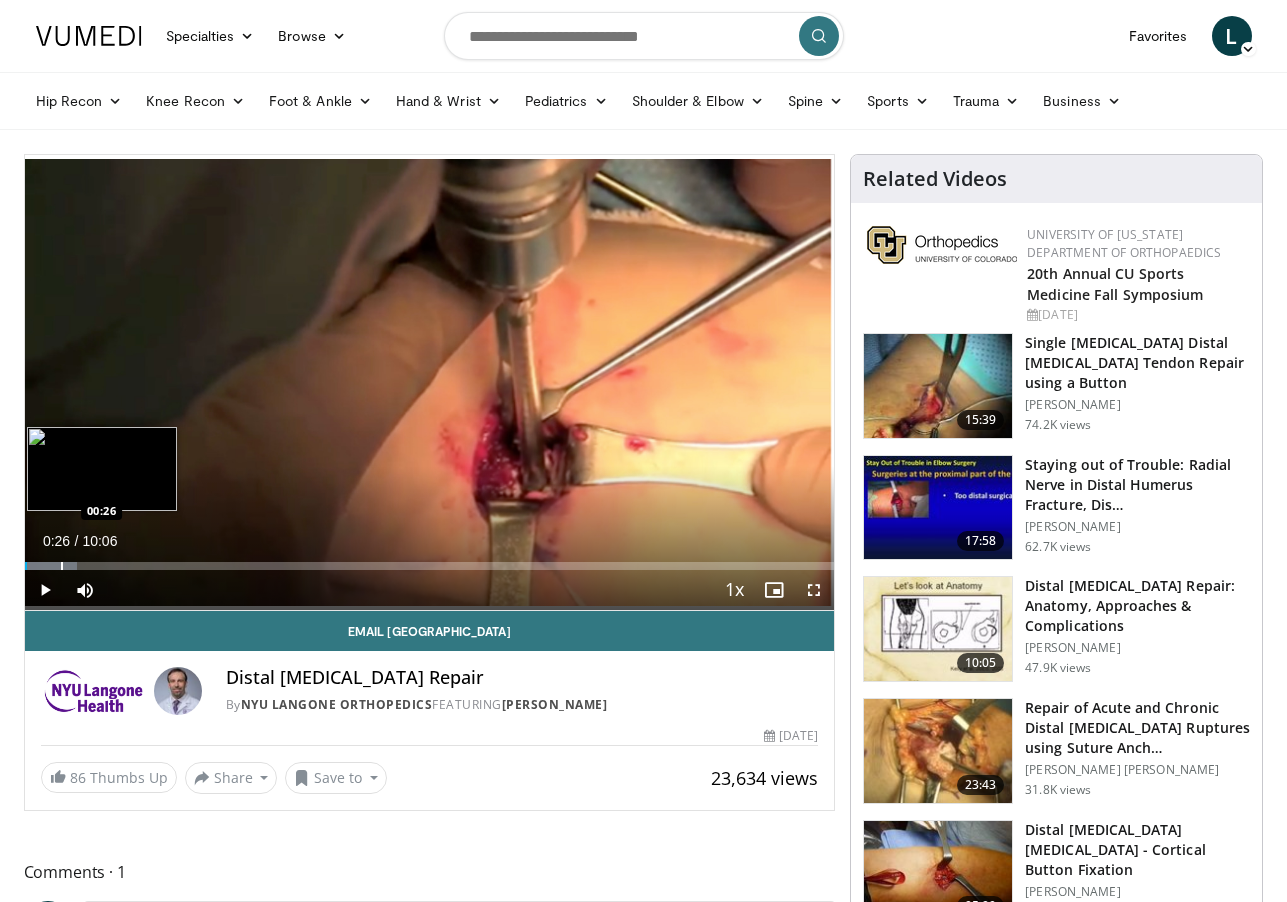 click at bounding box center [62, 566] 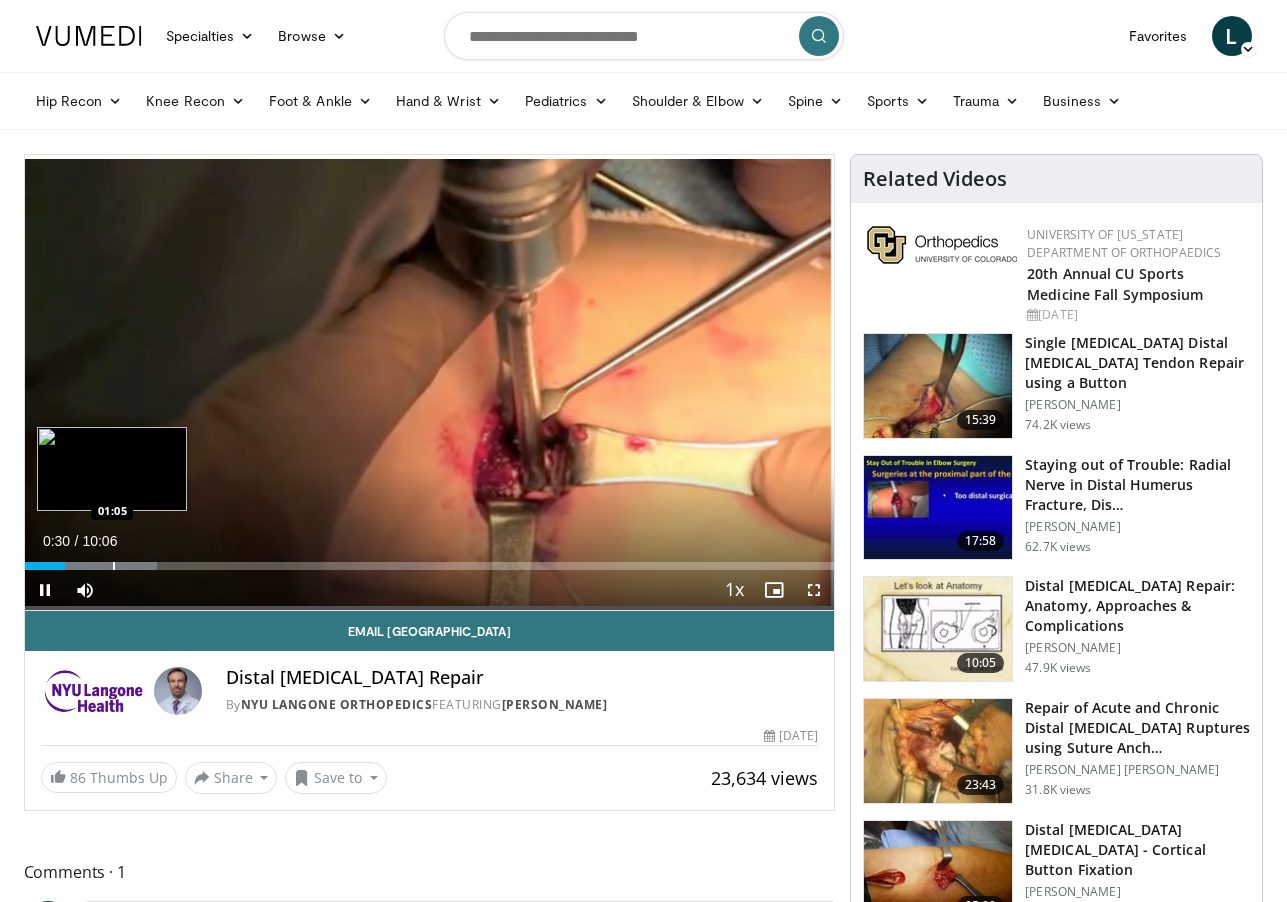 click at bounding box center (114, 566) 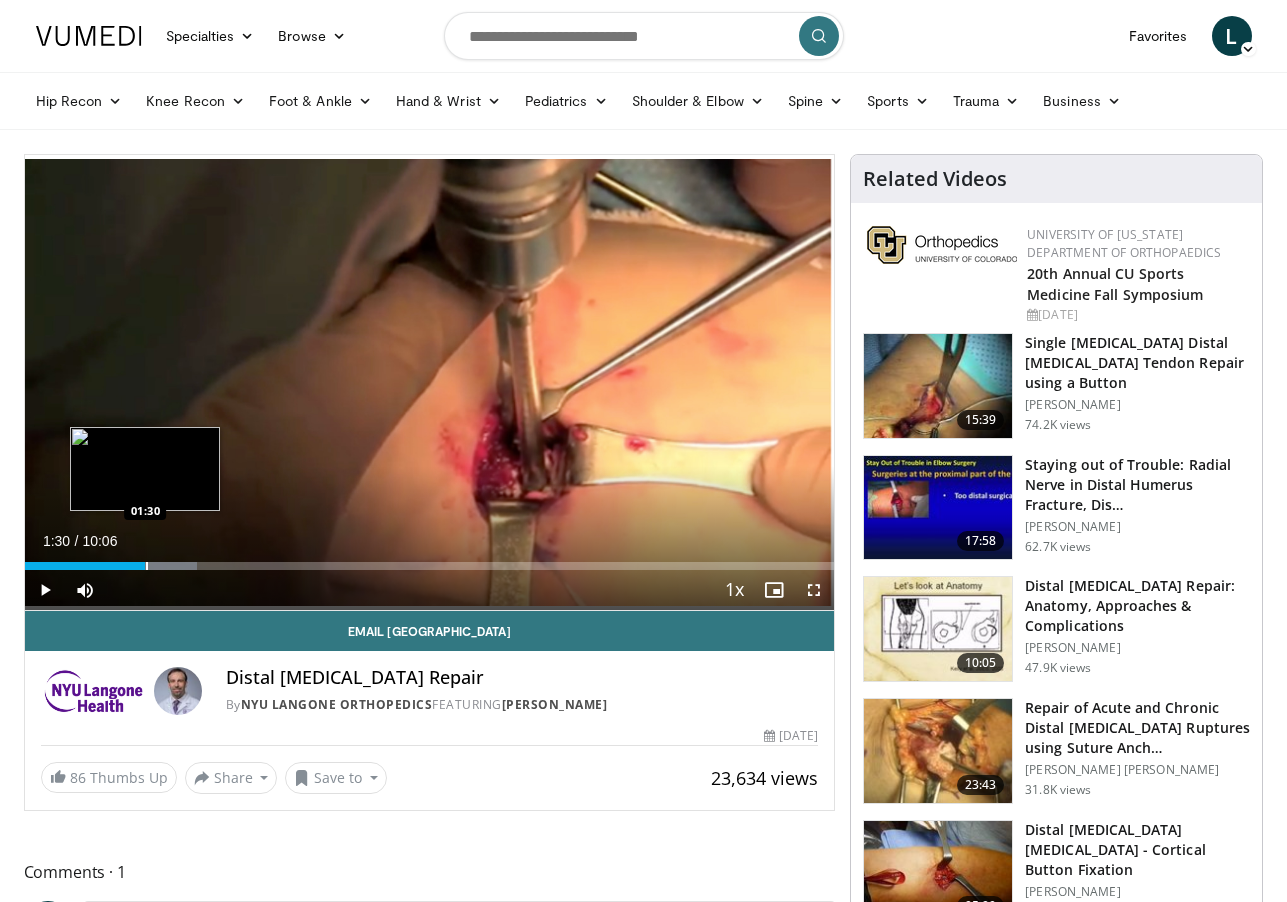 click at bounding box center (147, 566) 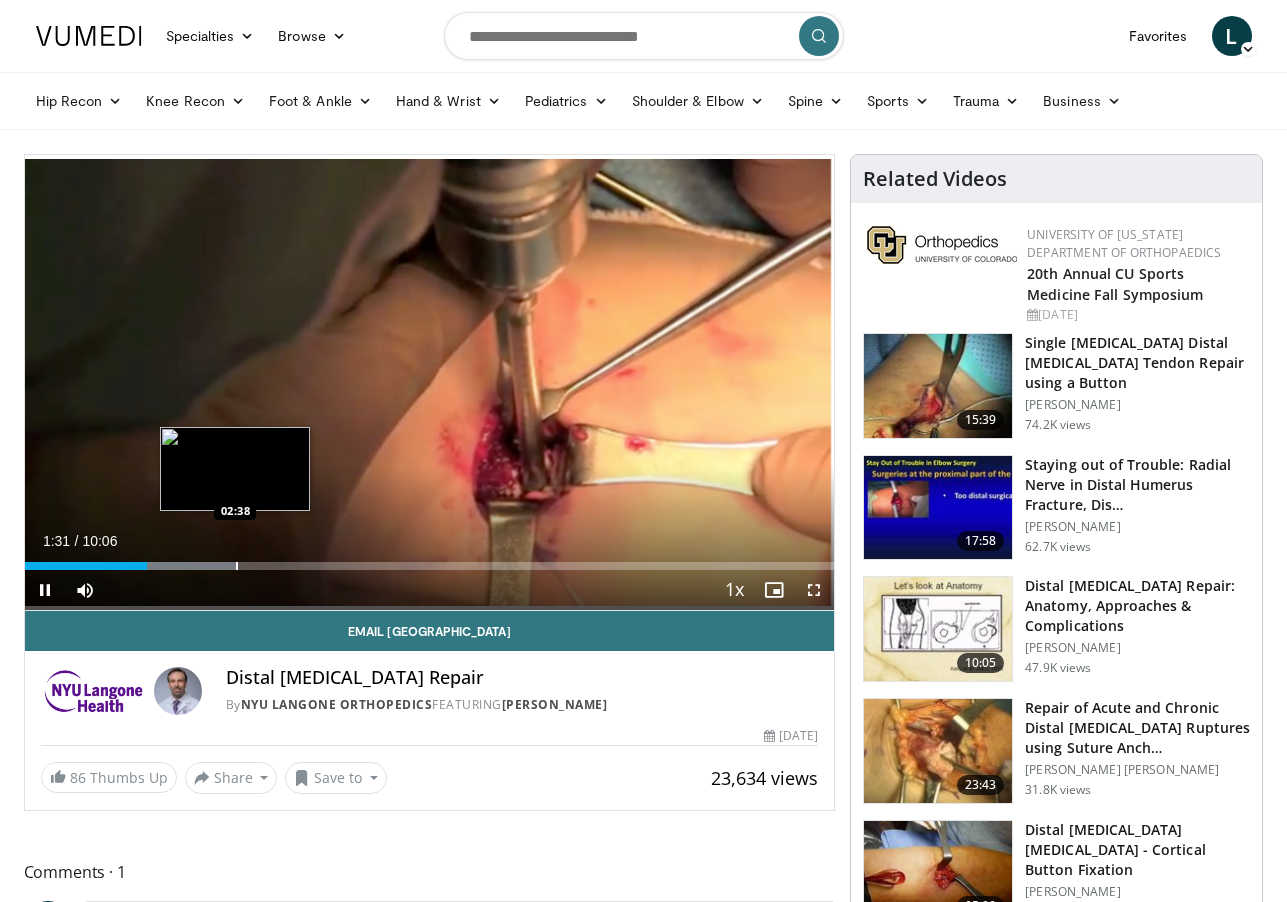 click at bounding box center [237, 566] 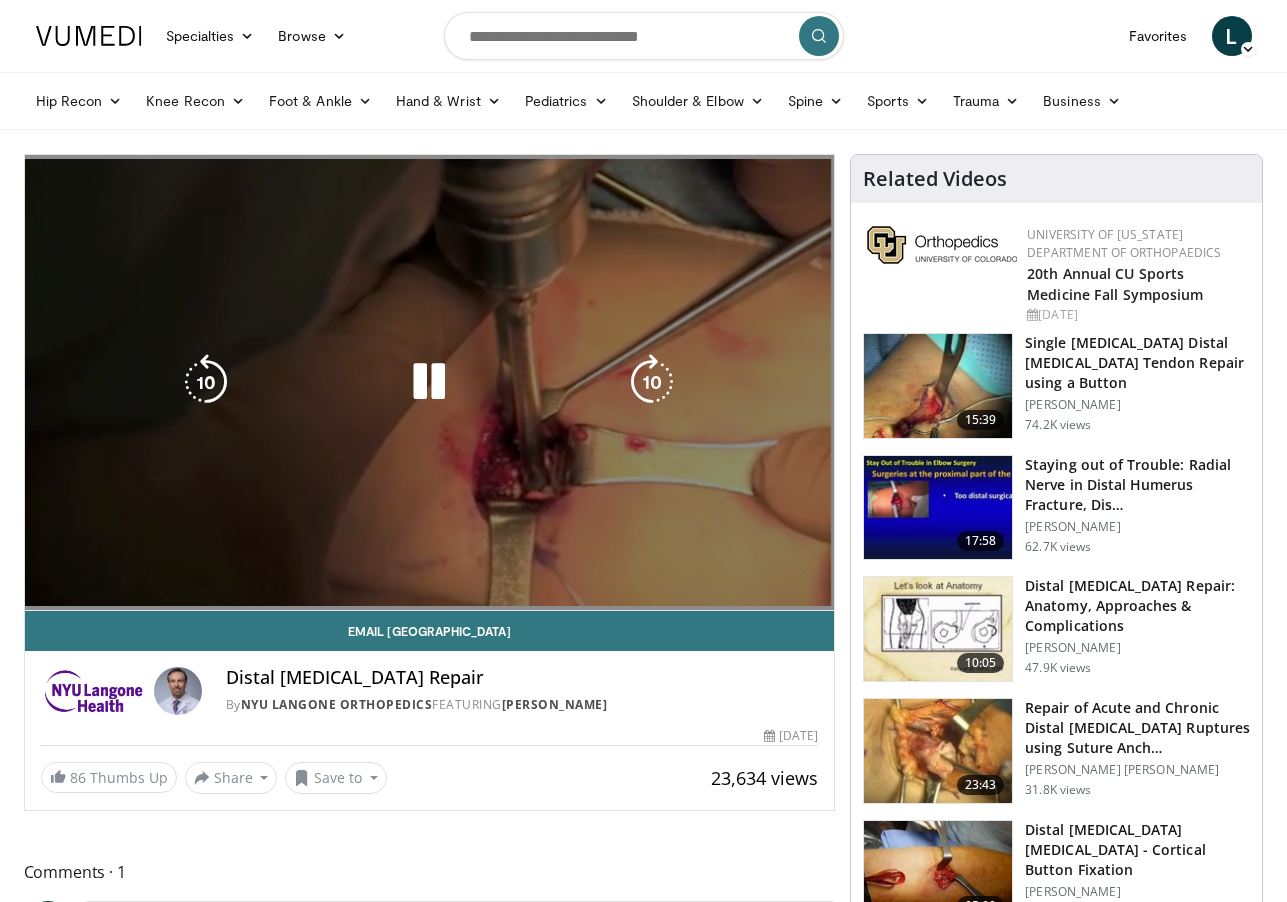 click on "10 seconds
Tap to unmute" at bounding box center (430, 382) 